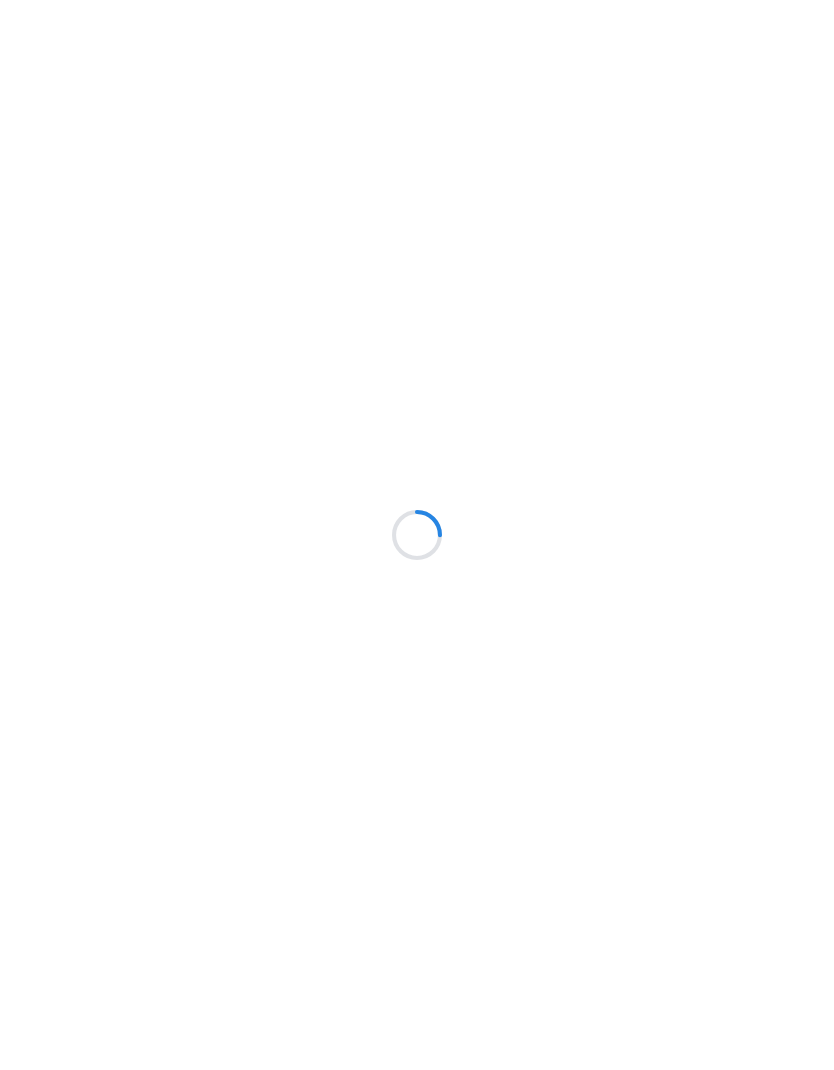 scroll, scrollTop: 0, scrollLeft: 0, axis: both 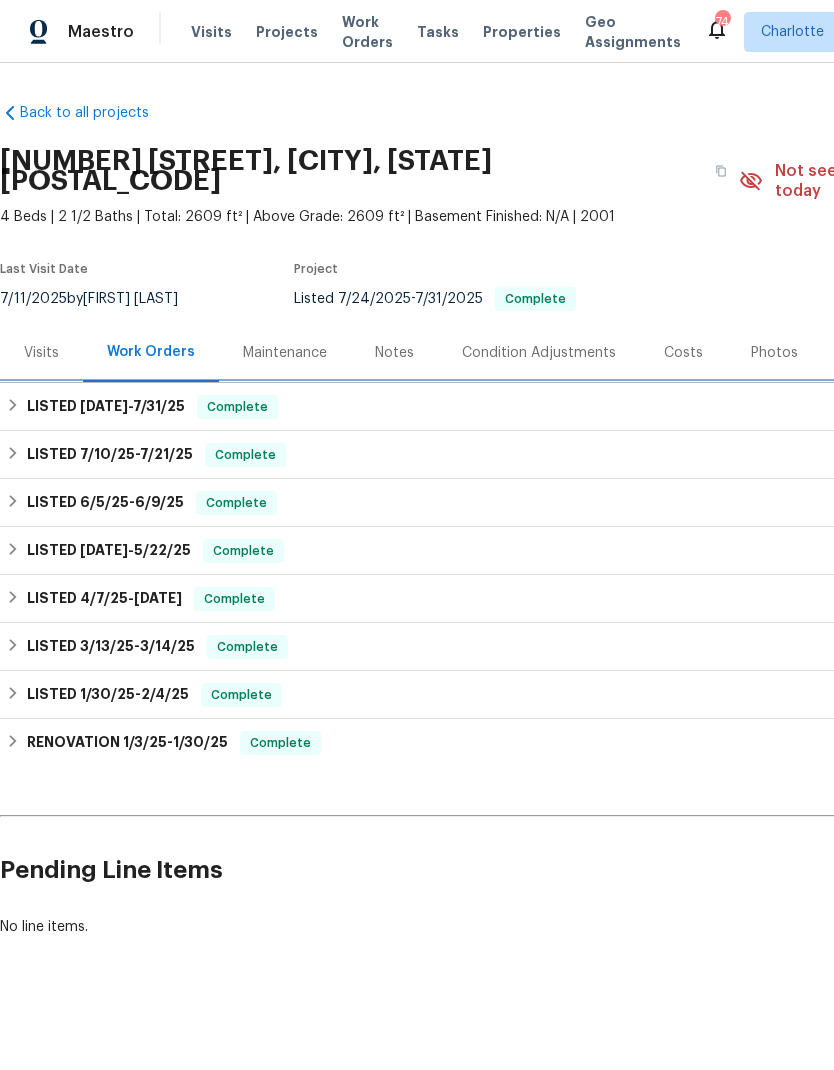 click on "LISTED   7/24/25  -  7/31/25" at bounding box center (106, 407) 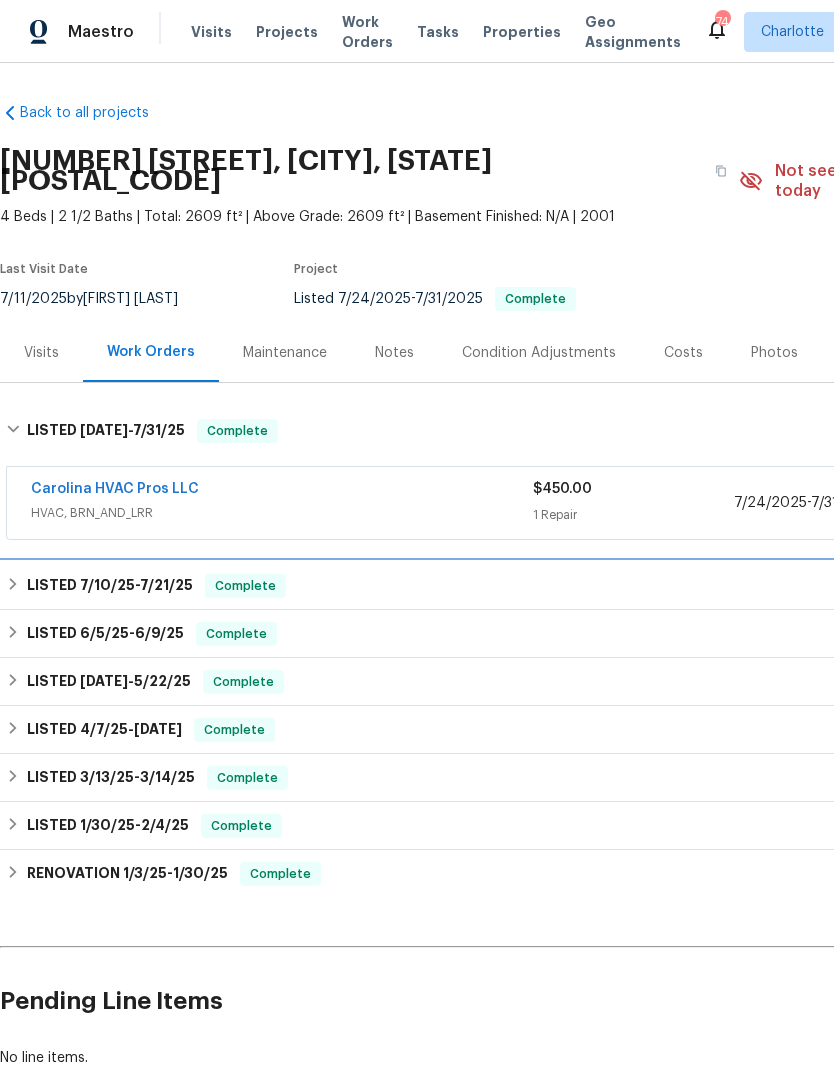 click on "LISTED   7/10/25  -  7/21/25 Complete" at bounding box center (565, 586) 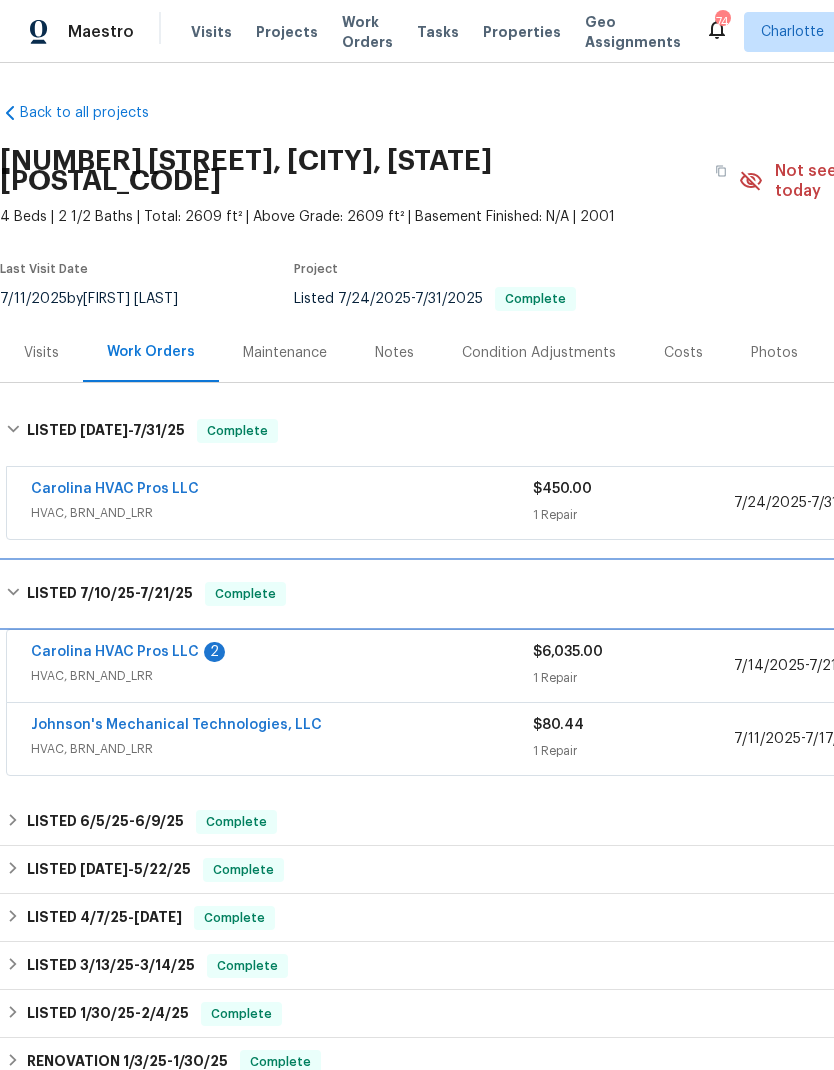 scroll, scrollTop: 0, scrollLeft: 0, axis: both 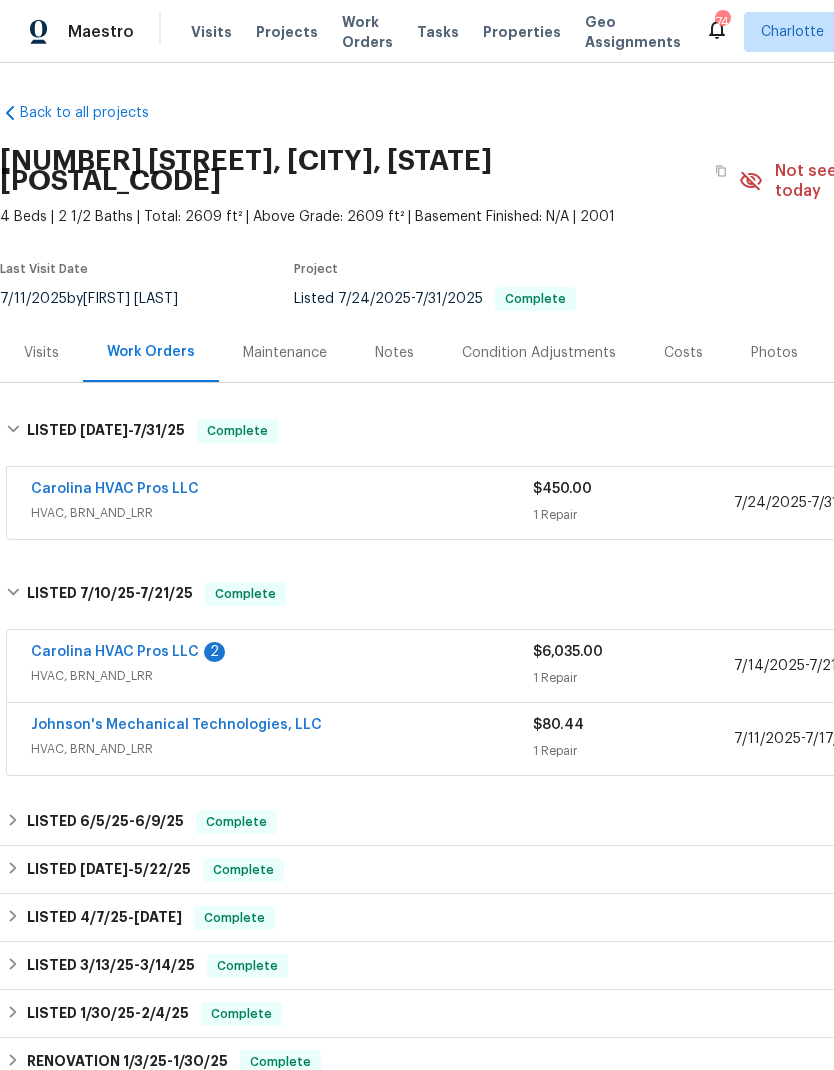 click on "Carolina HVAC Pros LLC" at bounding box center (115, 489) 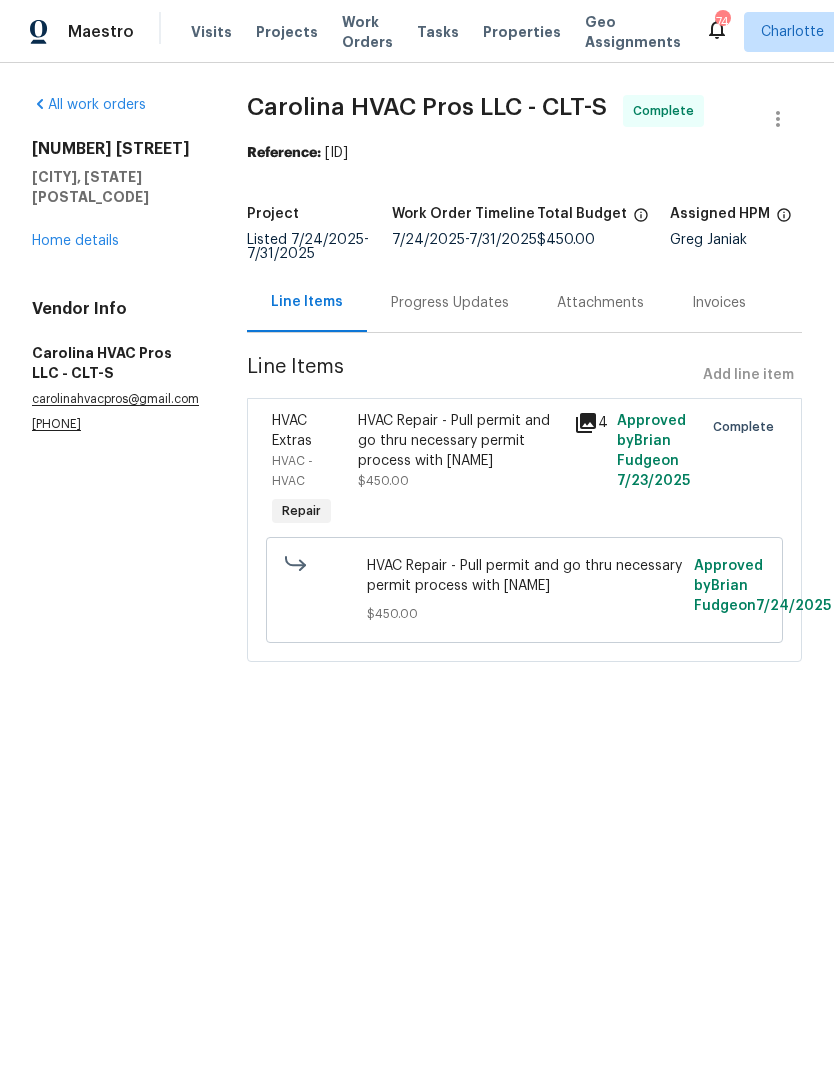 click on "HVAC Repair - Pull permit and go thru necessary permit process with [NAME] $450.00" at bounding box center (459, 471) 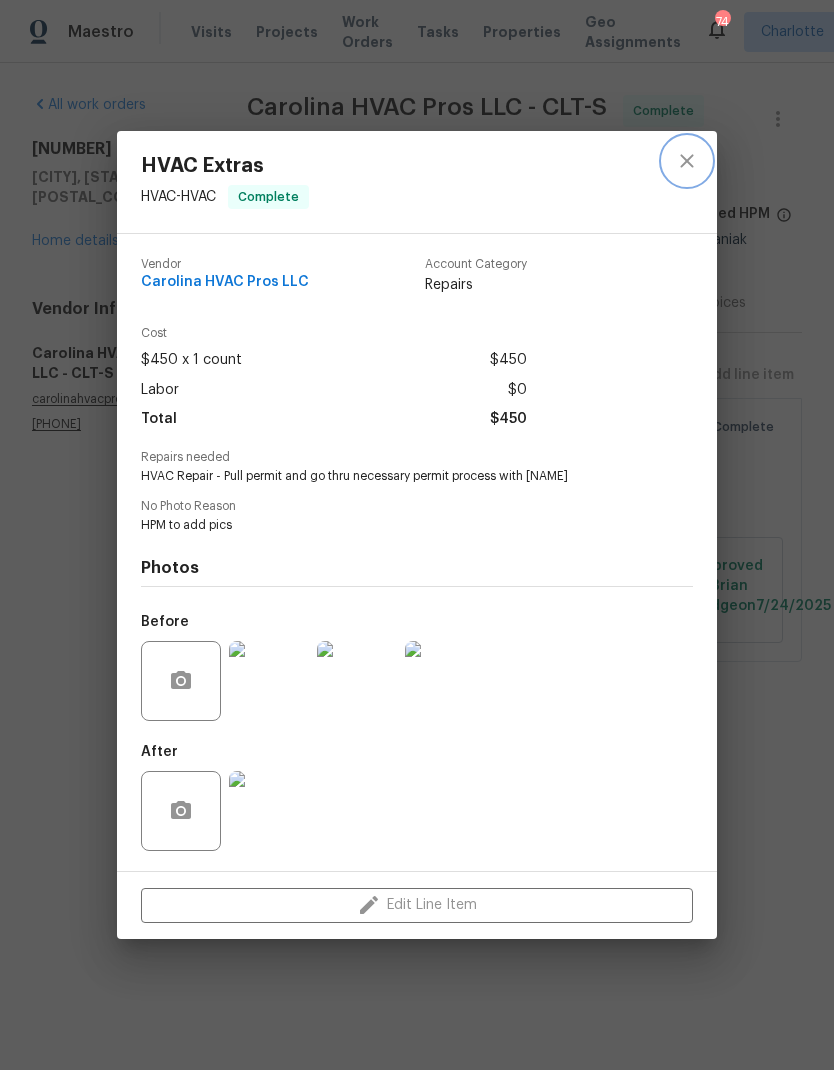 click at bounding box center [687, 161] 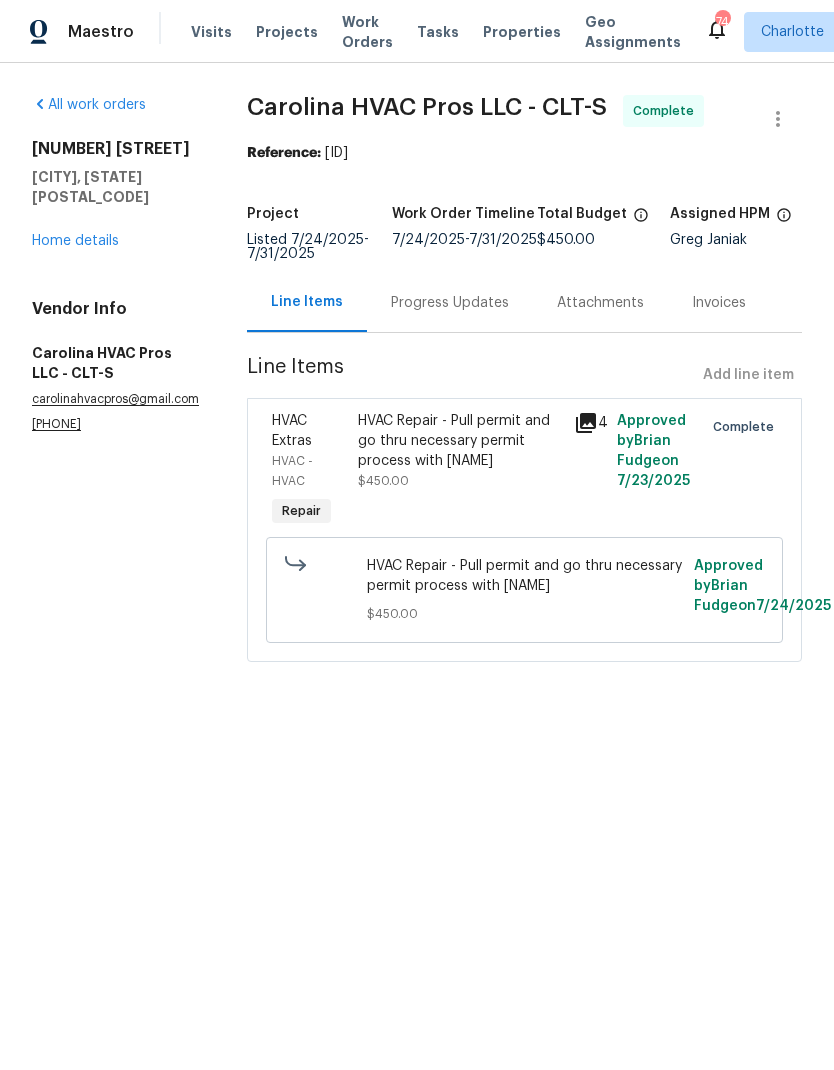 click on "Home details" at bounding box center [75, 241] 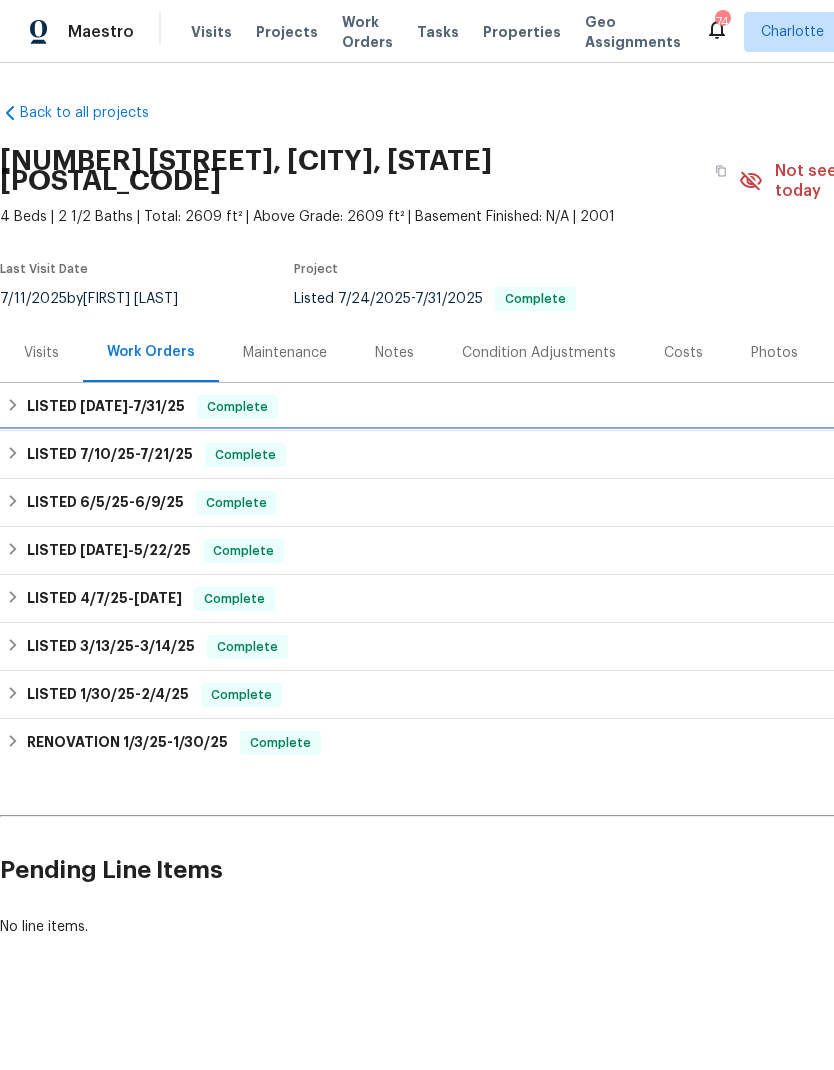 click on "LISTED   7/10/25  -  7/21/25" at bounding box center [110, 455] 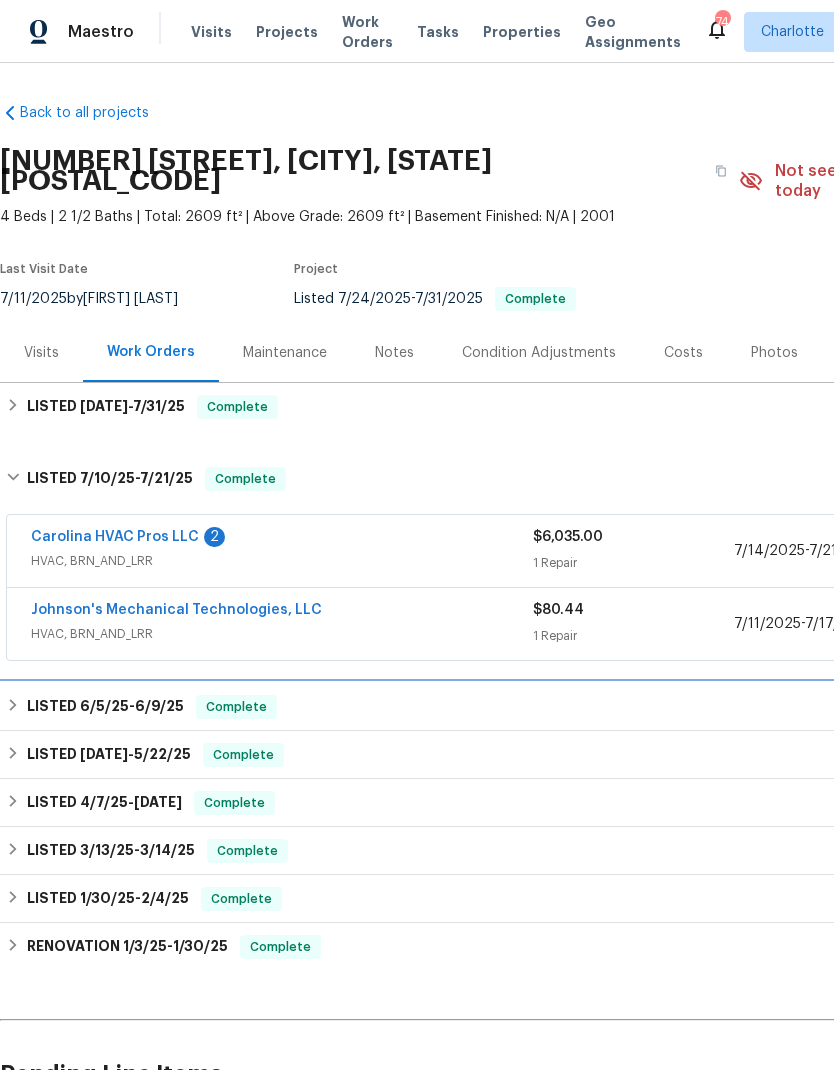 click on "LISTED   6/5/25  -  6/9/25" at bounding box center [105, 707] 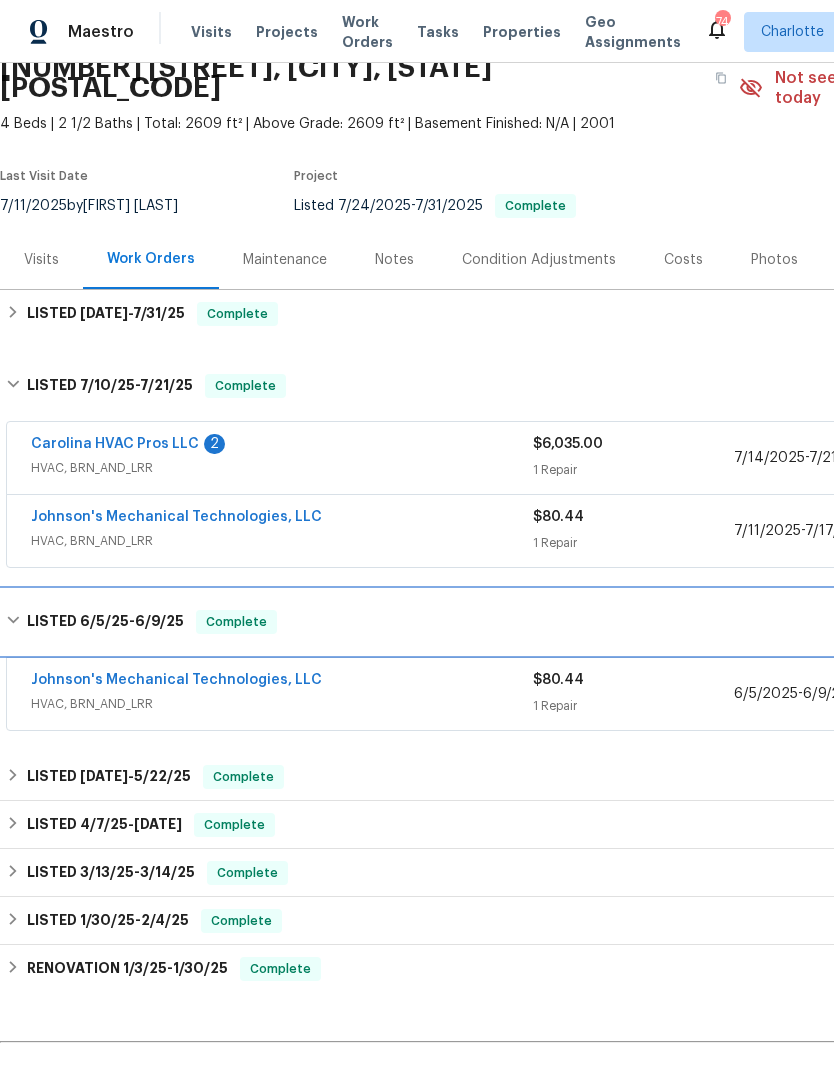 scroll, scrollTop: 93, scrollLeft: 0, axis: vertical 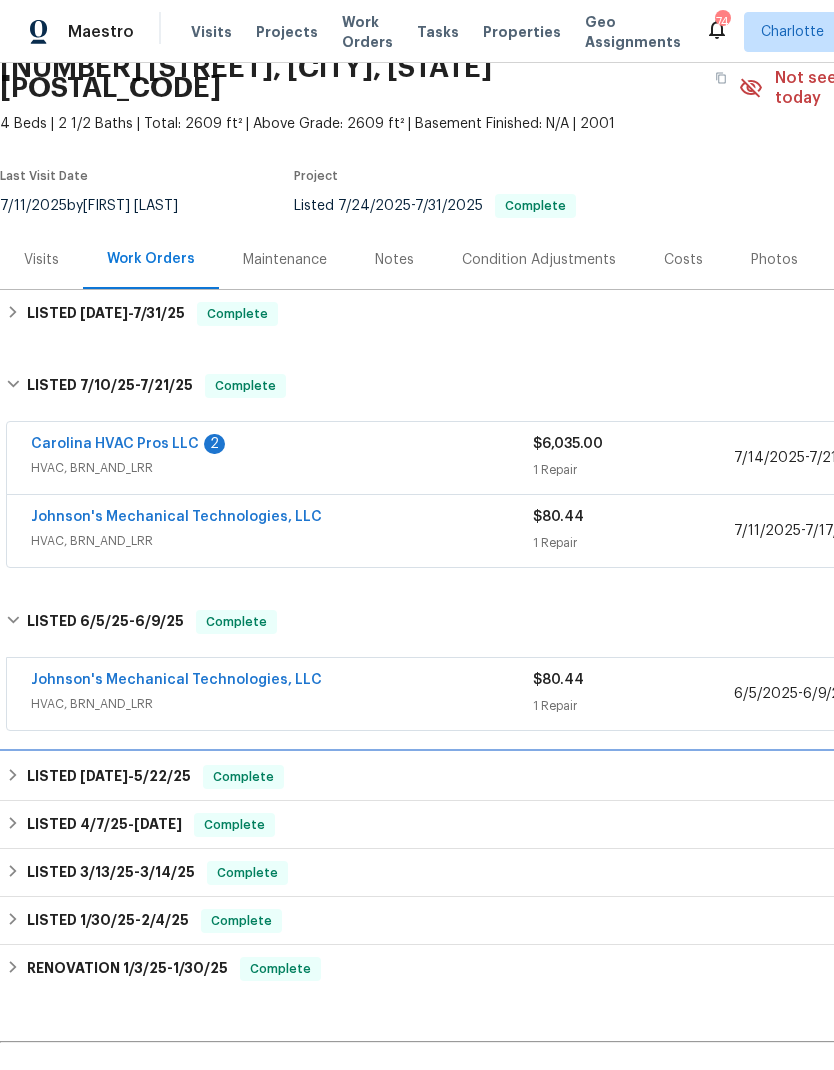 click on "LISTED   5/20/25  -  5/22/25" at bounding box center [109, 777] 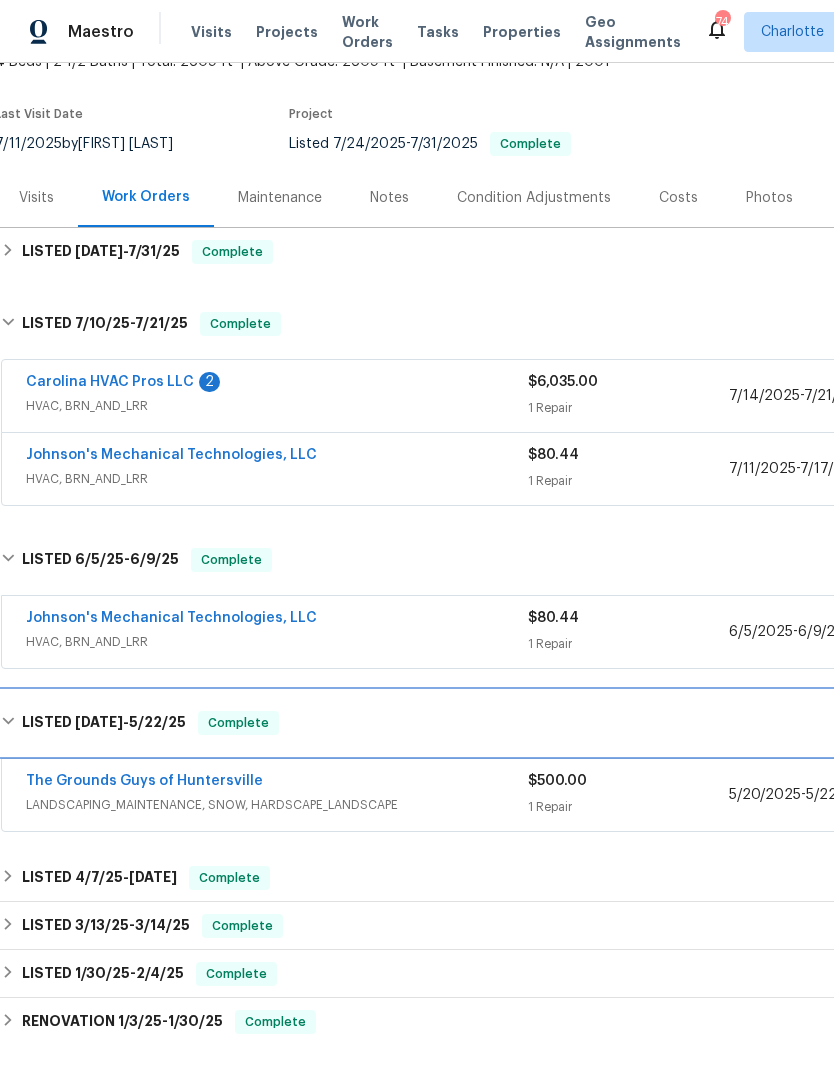 scroll, scrollTop: 162, scrollLeft: 3, axis: both 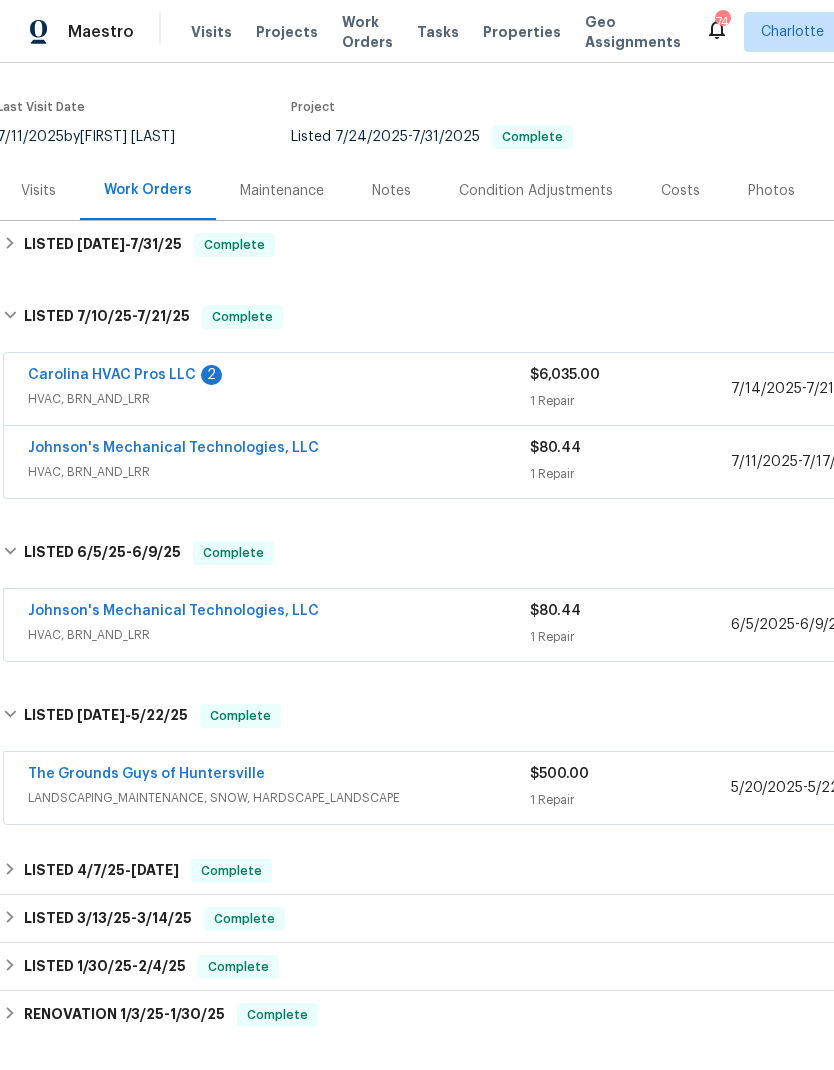 click on "The Grounds Guys of Huntersville" at bounding box center [146, 774] 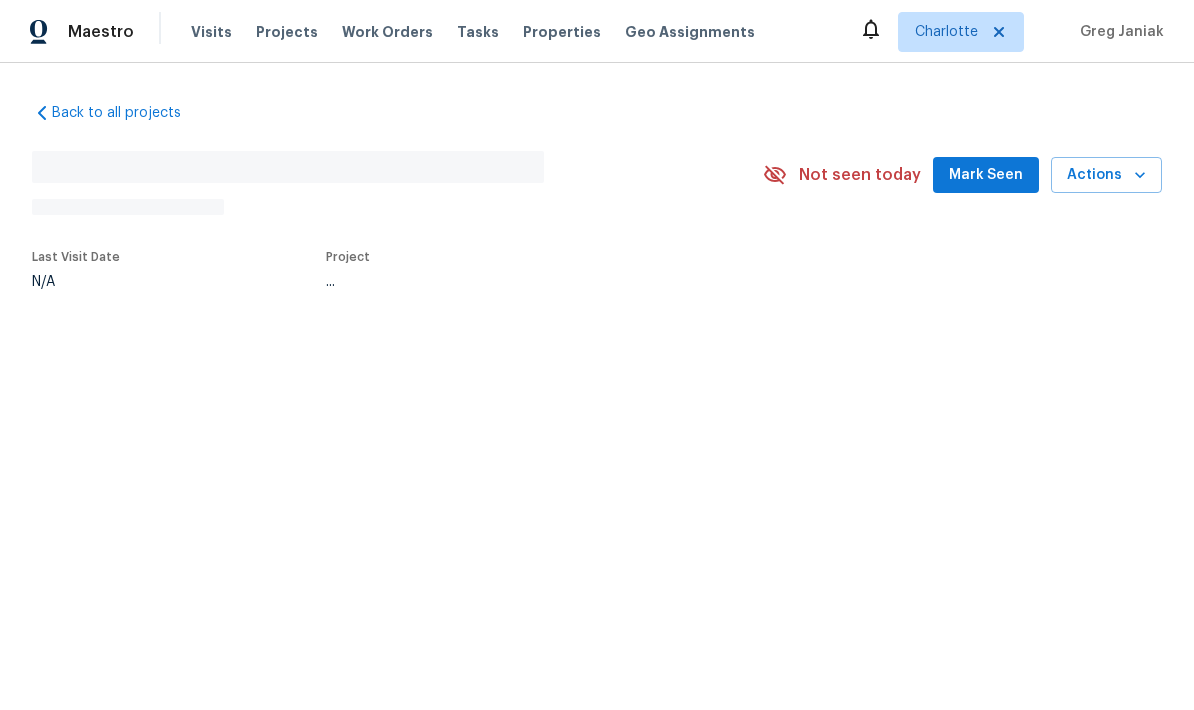 scroll, scrollTop: 0, scrollLeft: 0, axis: both 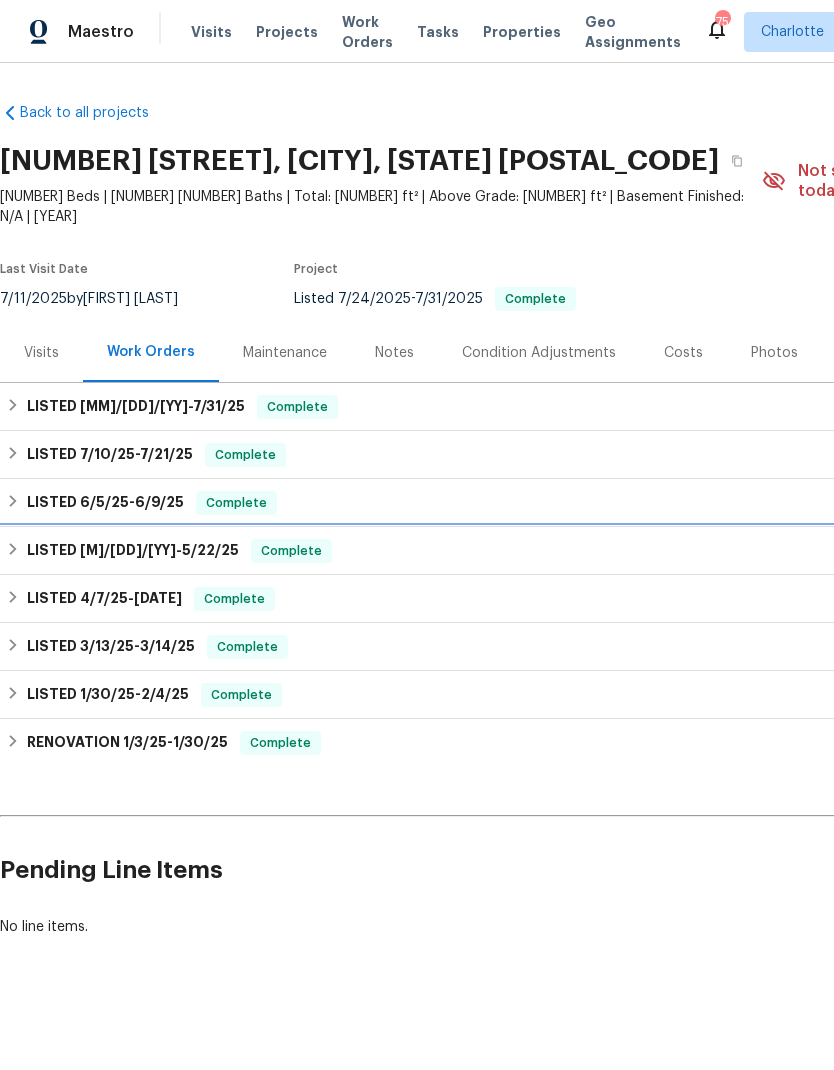click on "LISTED [DATE] - [DATE] Complete" at bounding box center (565, 551) 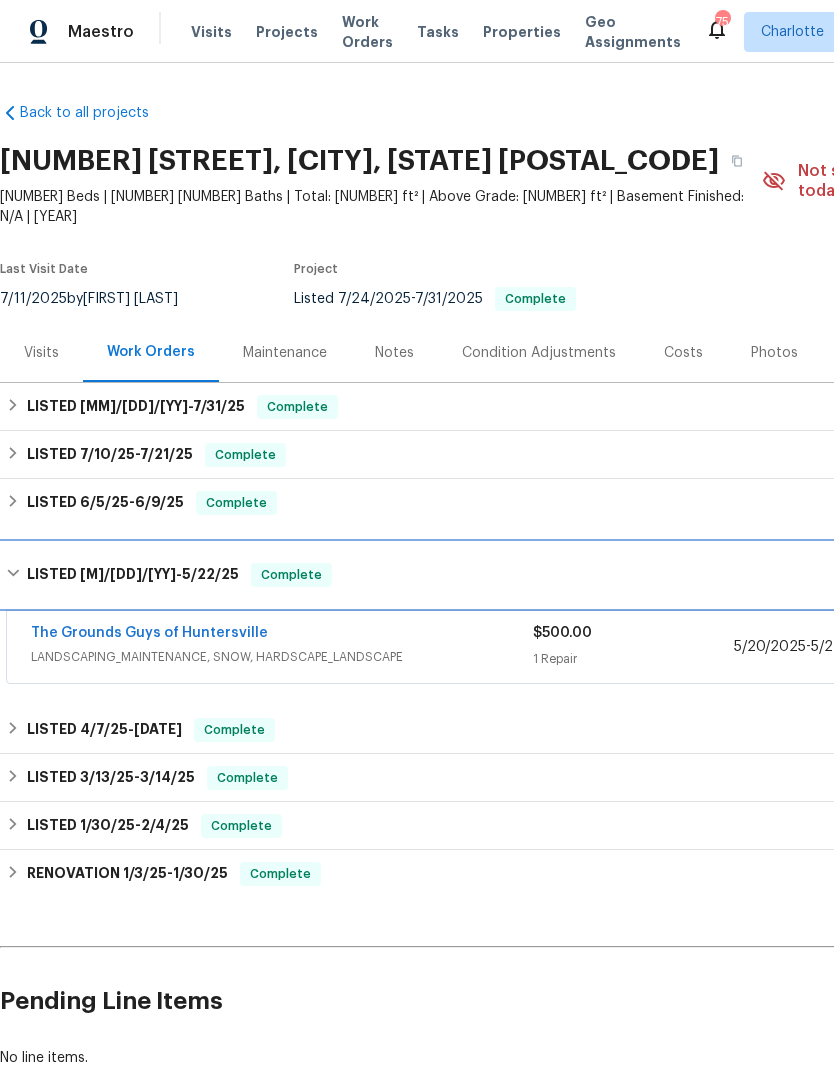 click on "LISTED [DATE] - [DATE]" at bounding box center (133, 575) 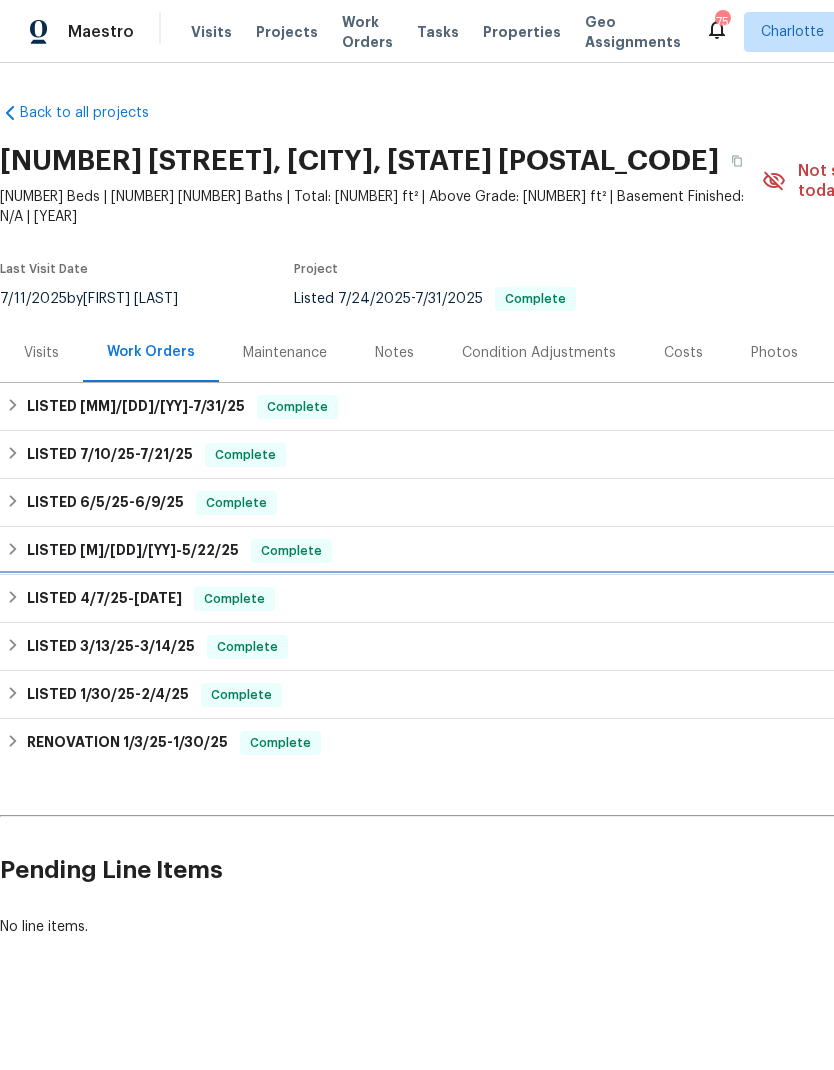 click on "LISTED [DATE] - [DATE]" at bounding box center (104, 599) 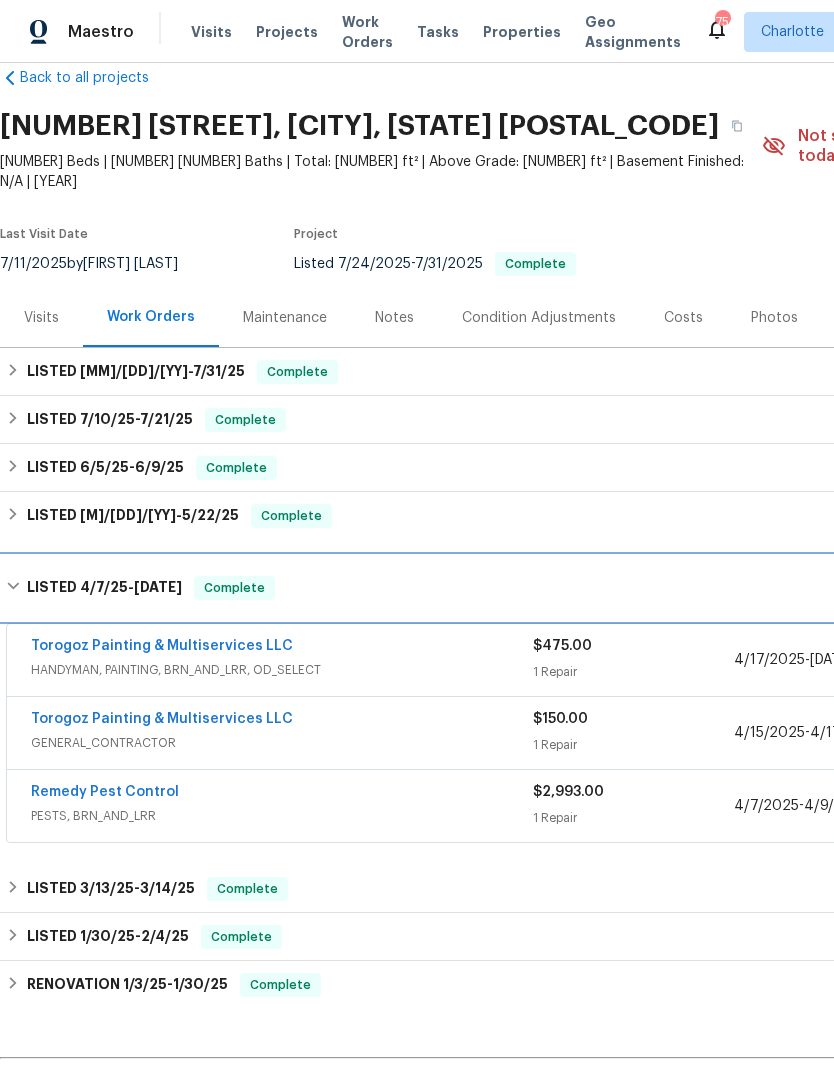 scroll, scrollTop: 34, scrollLeft: 0, axis: vertical 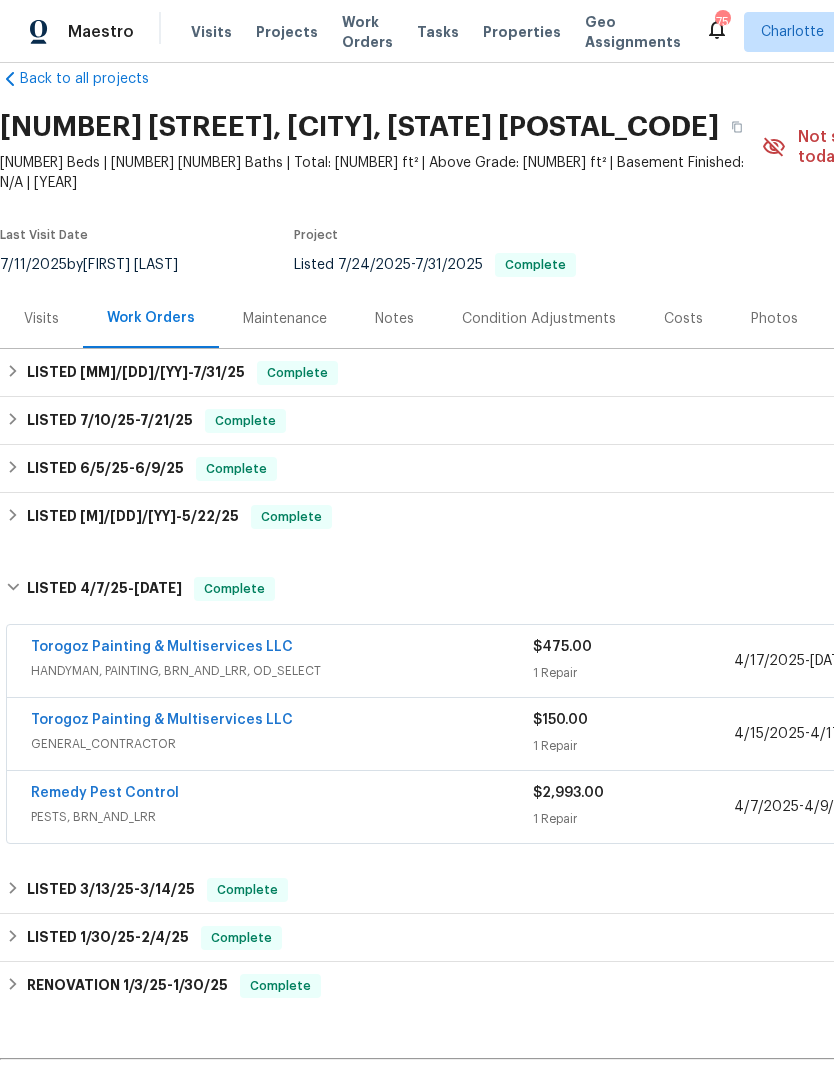 click on "Remedy Pest Control" at bounding box center (105, 793) 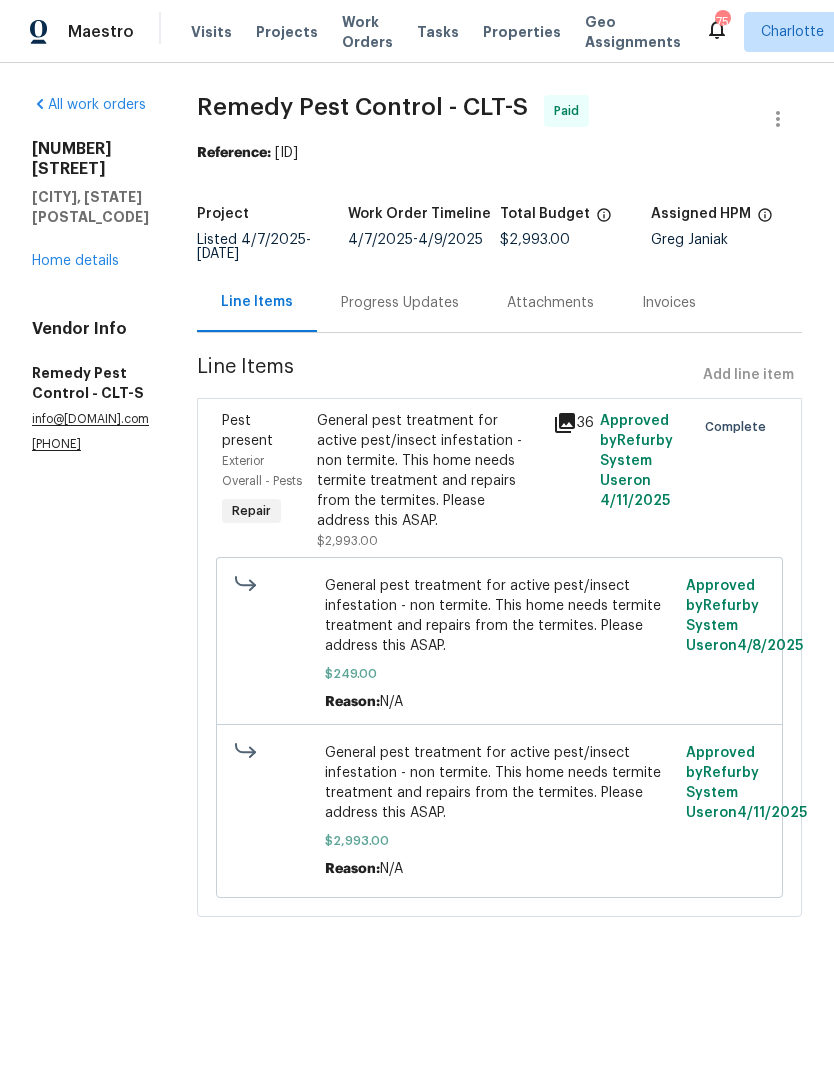 click on "Progress Updates" at bounding box center (400, 303) 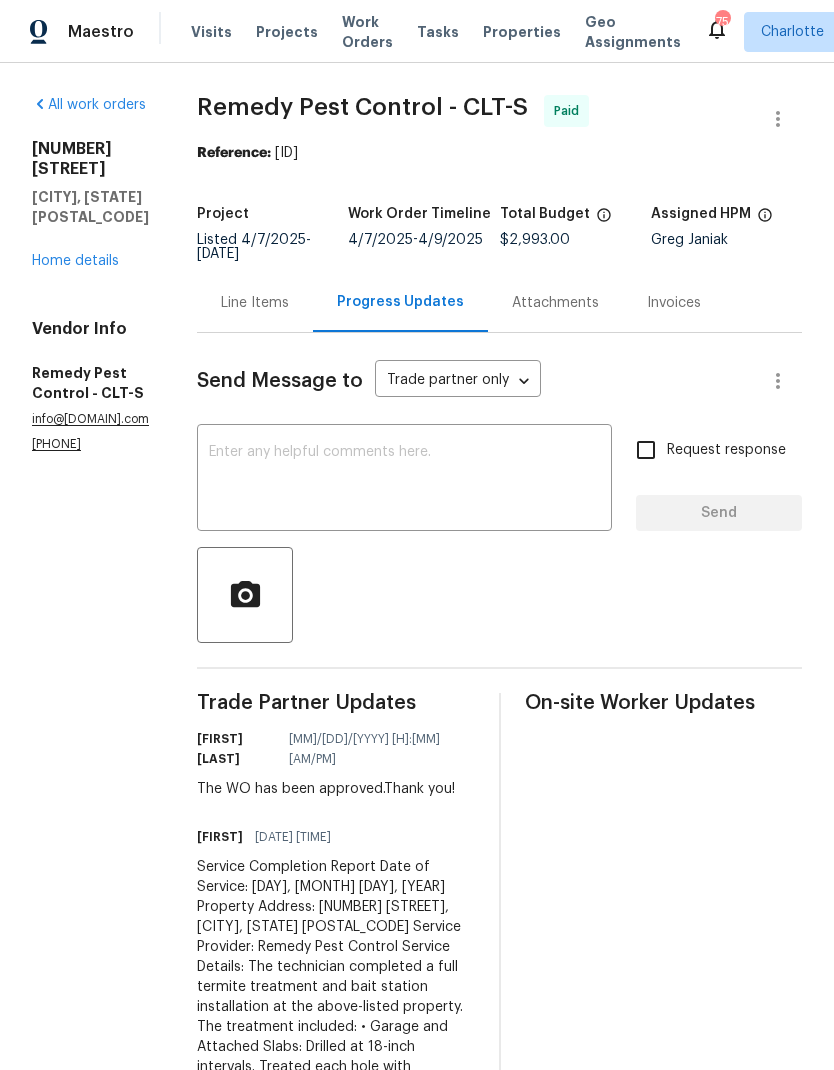 scroll, scrollTop: 0, scrollLeft: 0, axis: both 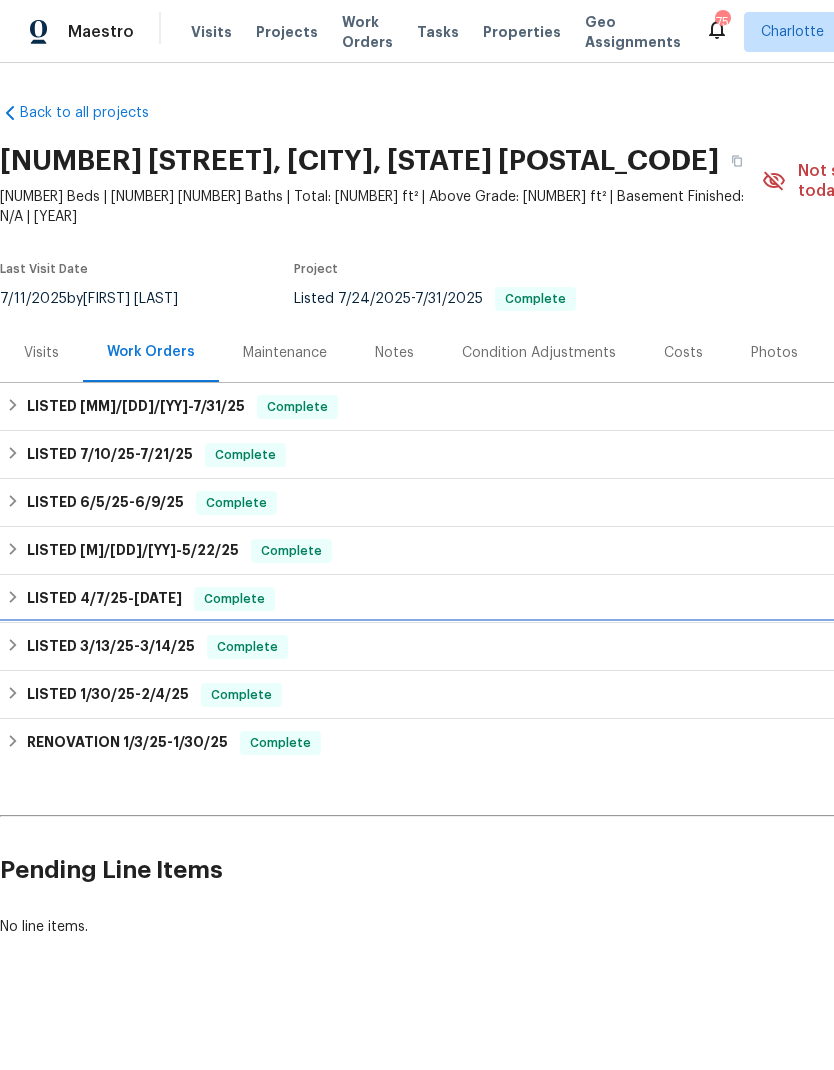 click on "LISTED [DATE] - [DATE]" at bounding box center (111, 647) 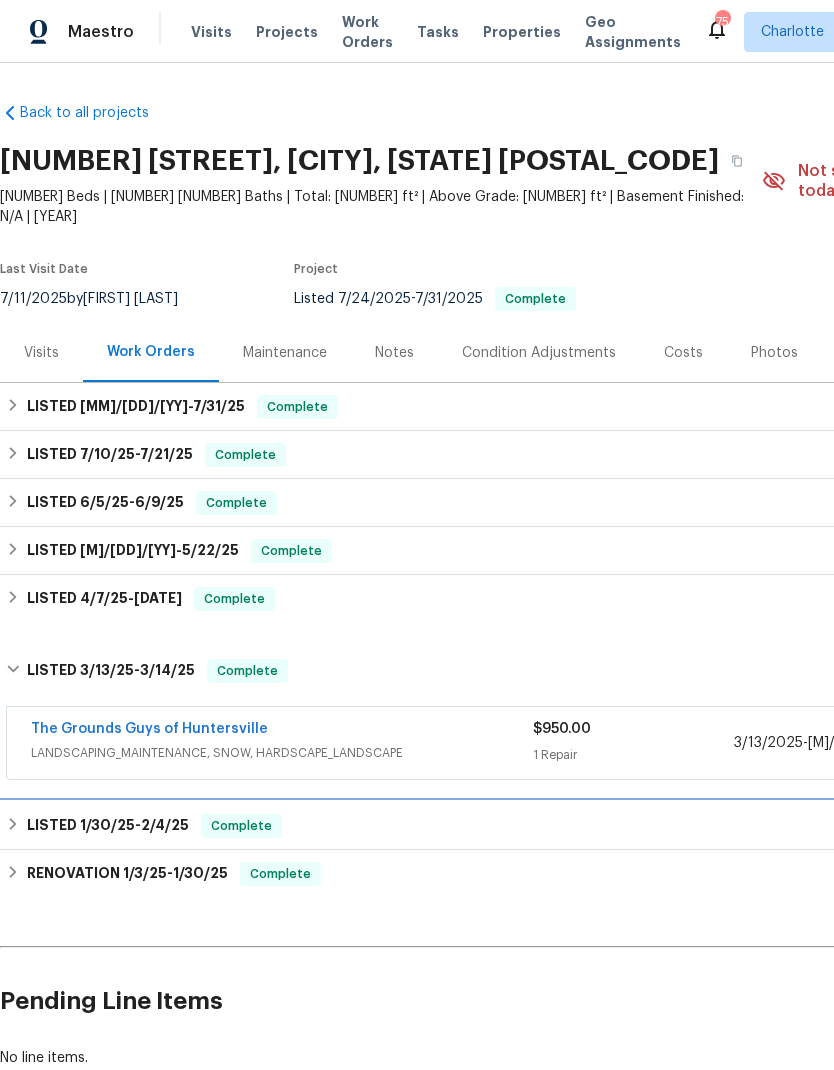 click on "LISTED   [DATE]  -  [DATE]" at bounding box center [108, 826] 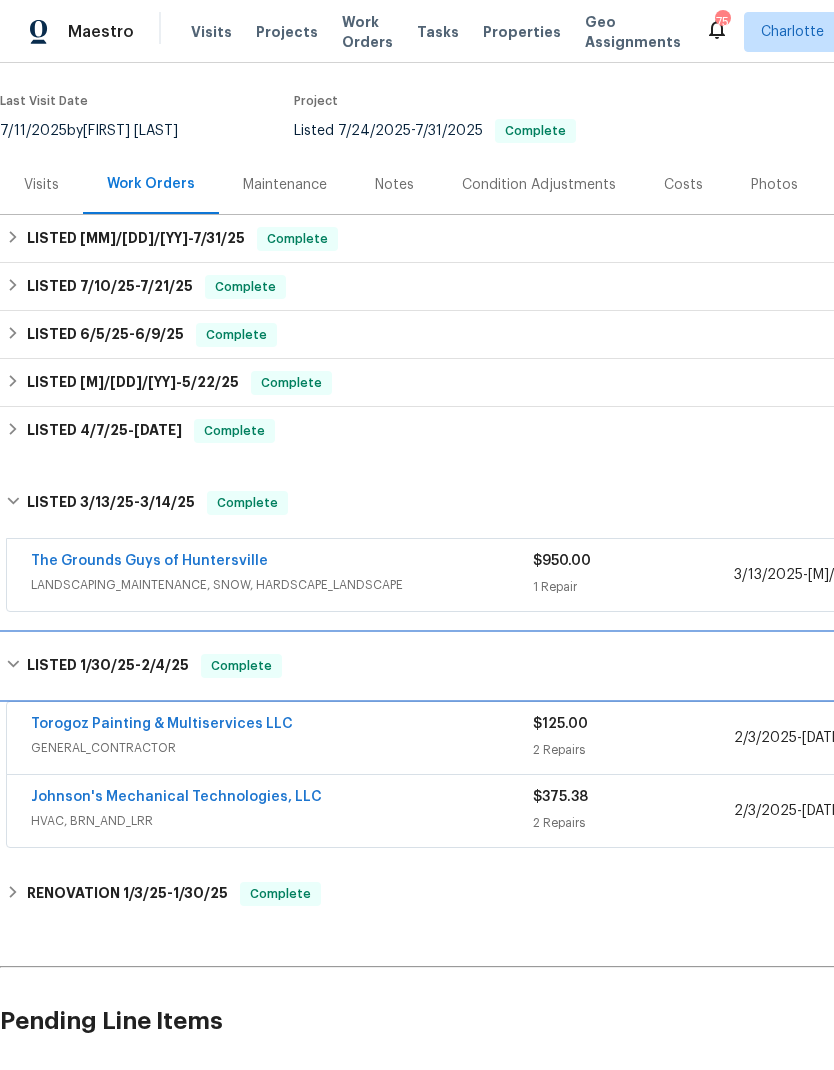 scroll, scrollTop: 169, scrollLeft: 0, axis: vertical 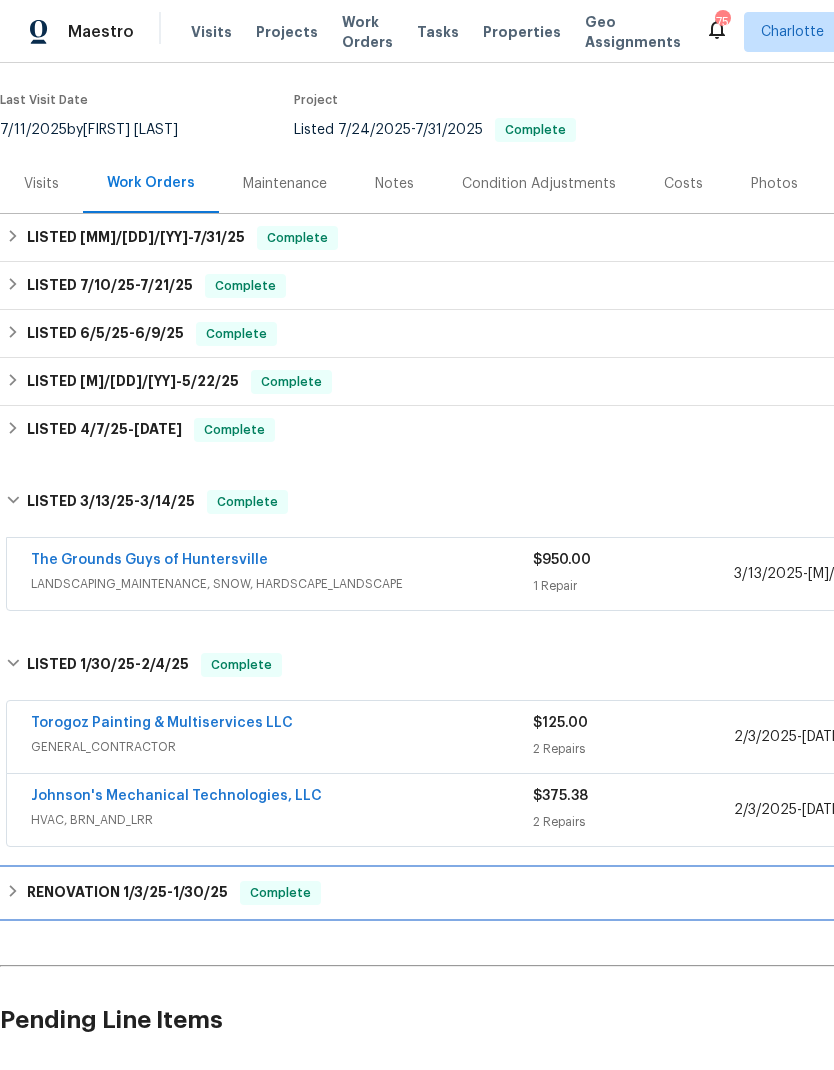 click on "RENOVATION [DATE] - [DATE]" at bounding box center (127, 893) 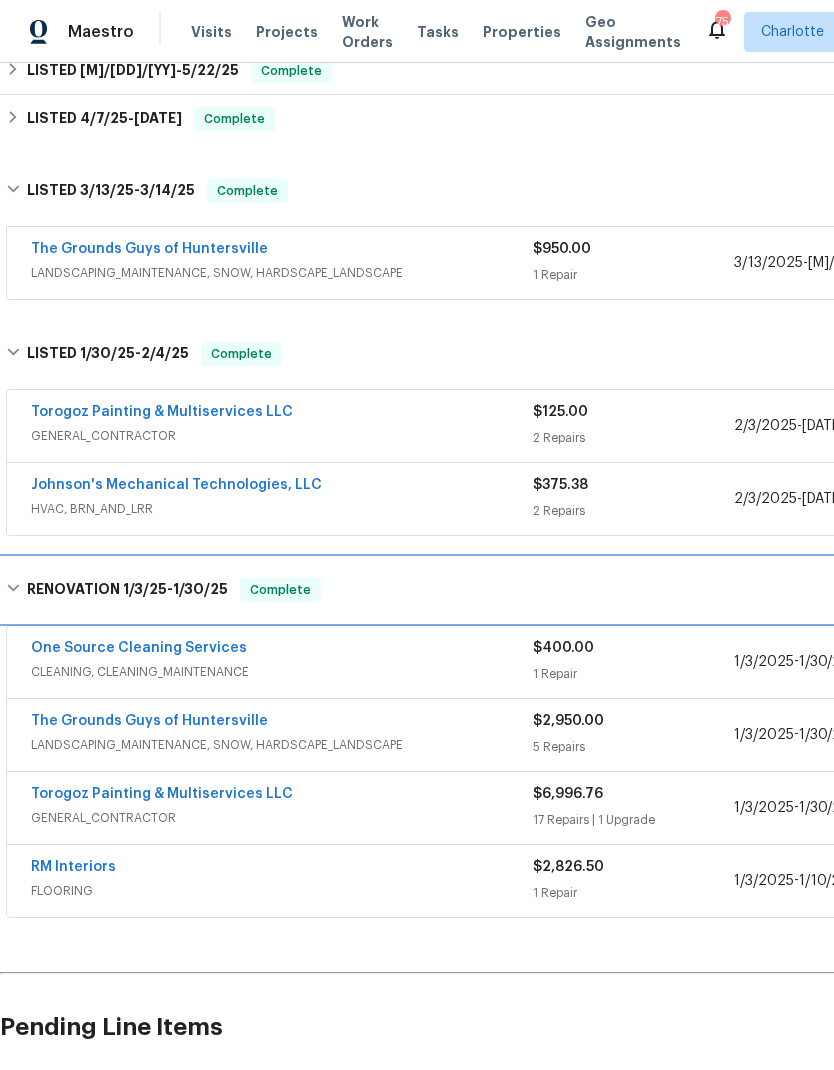 scroll, scrollTop: 480, scrollLeft: 0, axis: vertical 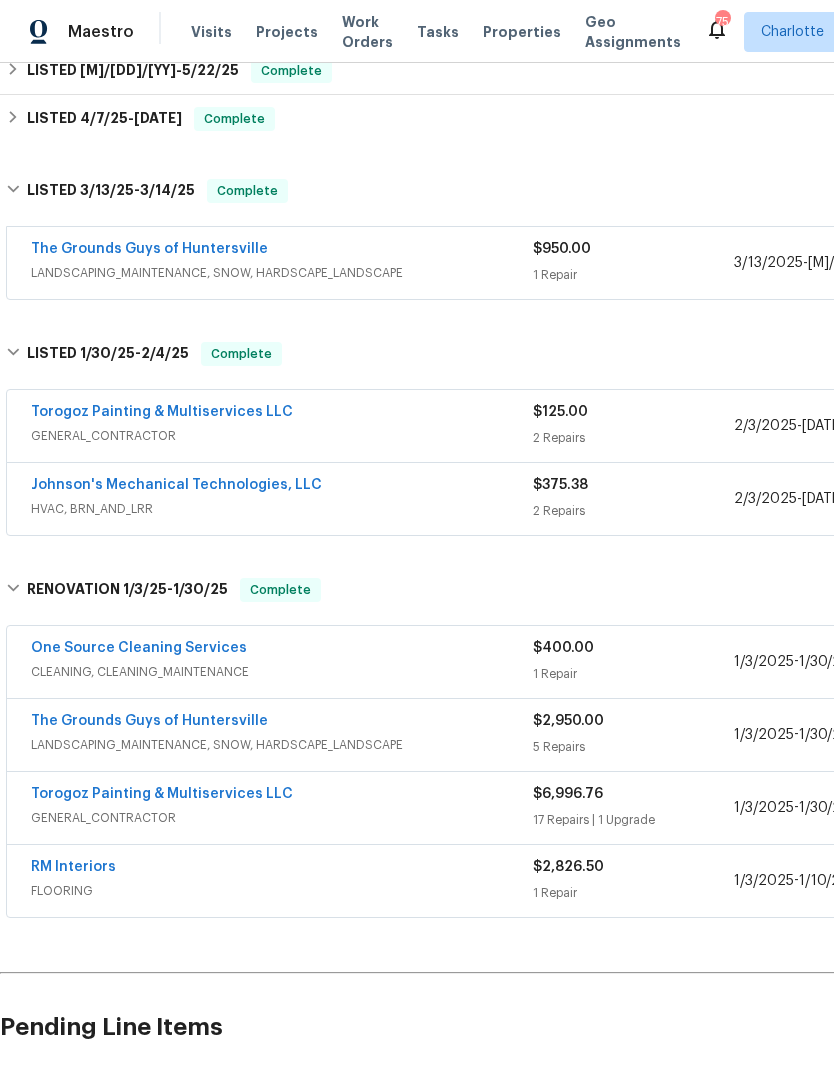 click on "GENERAL_CONTRACTOR" at bounding box center [282, 818] 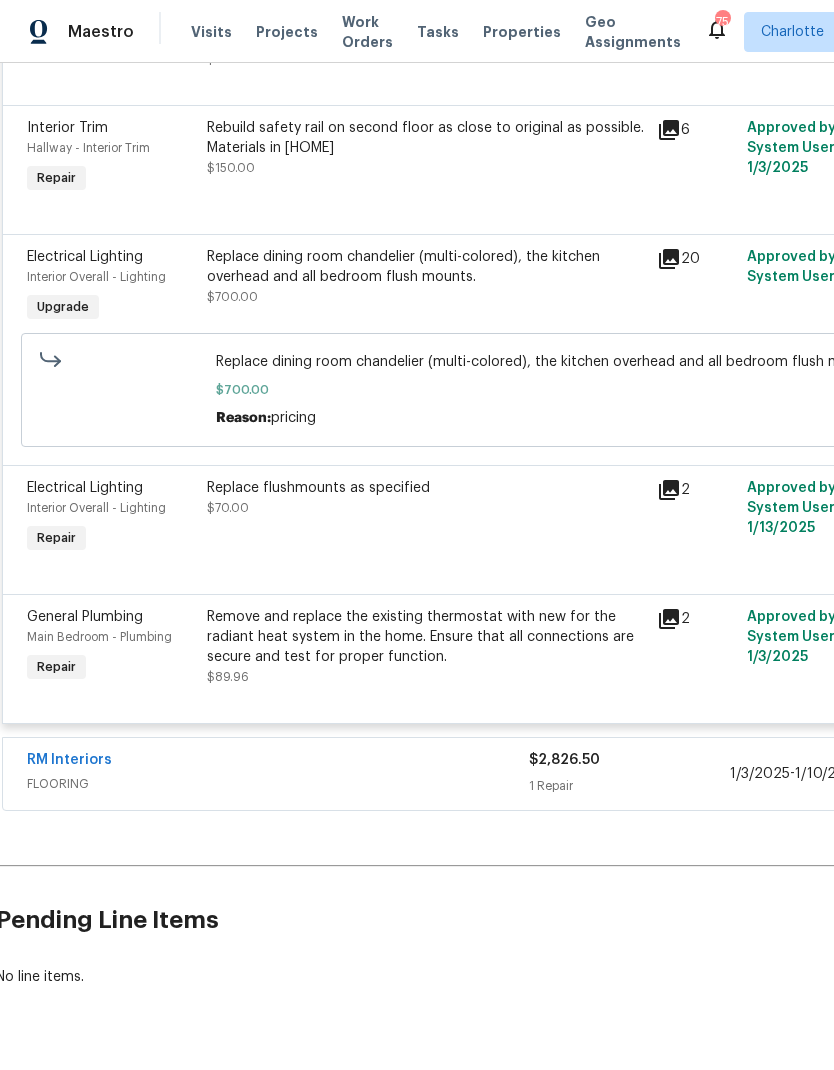 scroll, scrollTop: 3586, scrollLeft: 4, axis: both 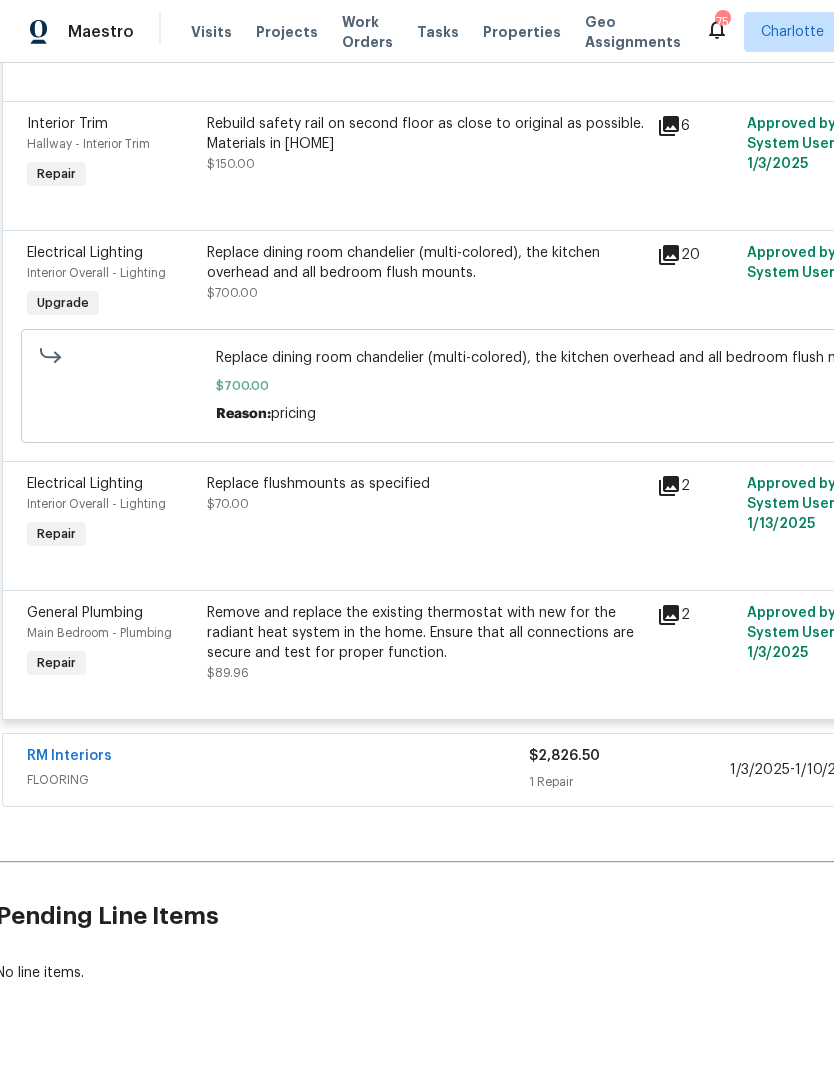 click on "FLOORING" at bounding box center [278, 780] 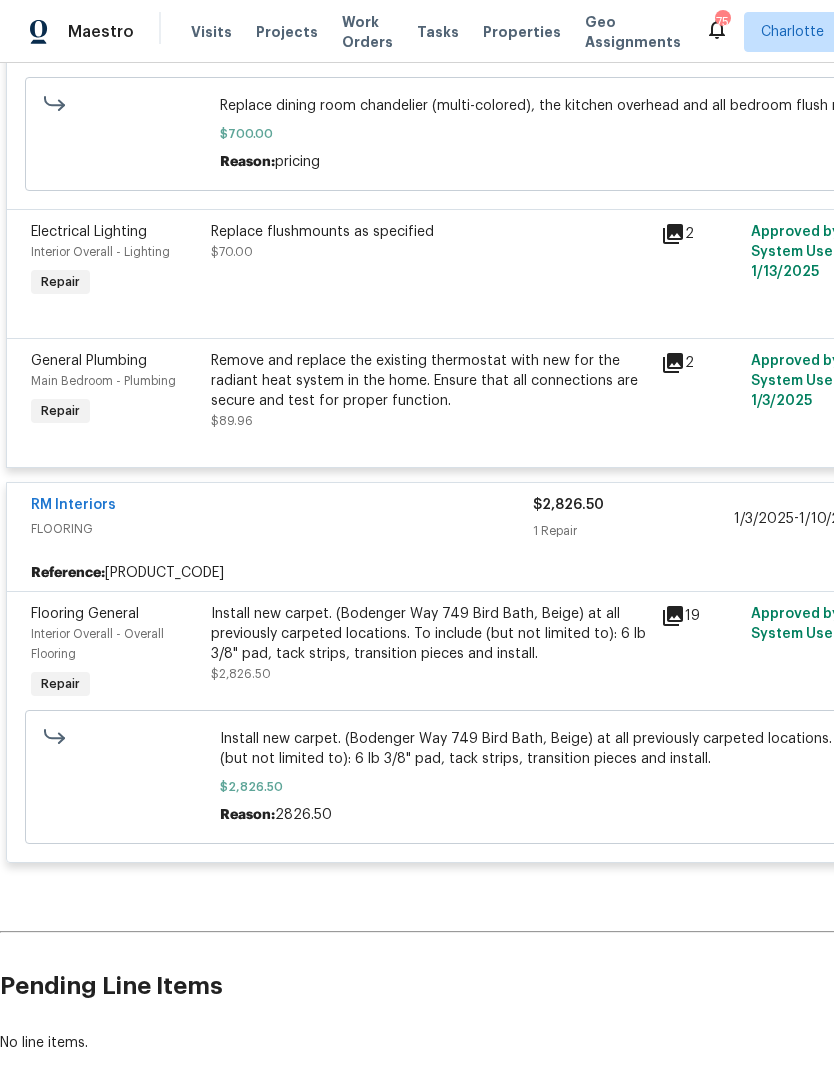 scroll, scrollTop: 3839, scrollLeft: 0, axis: vertical 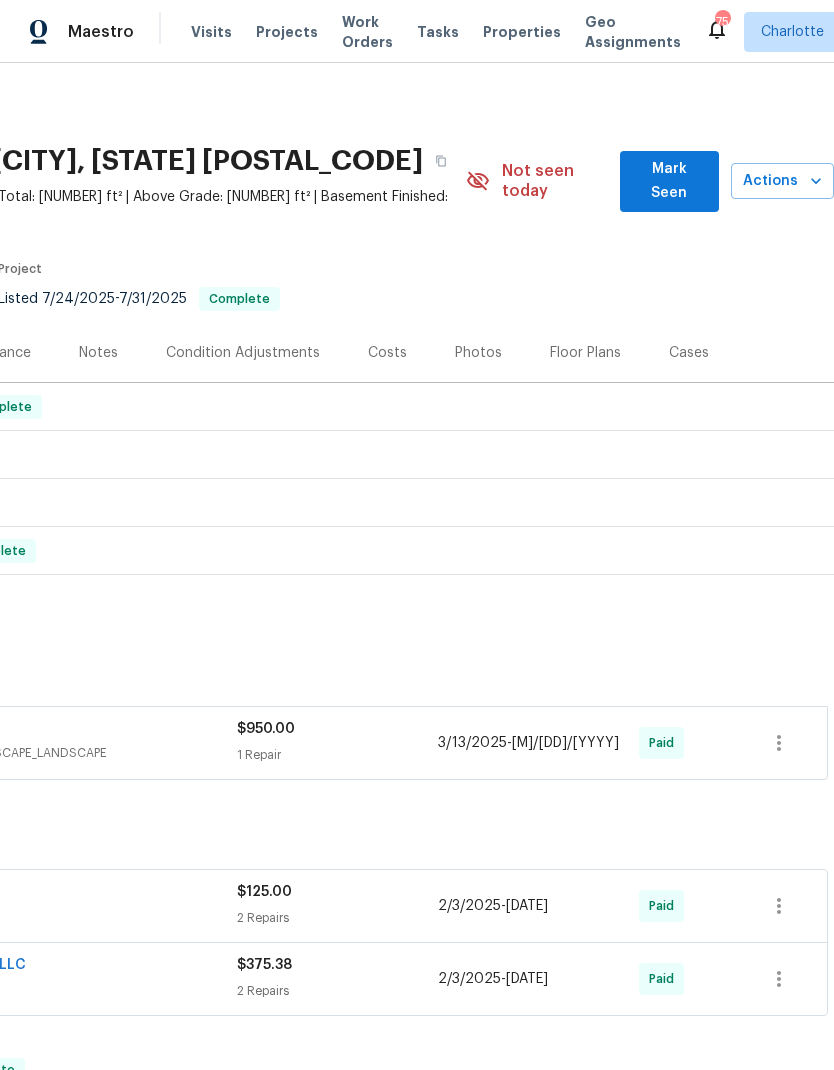 click 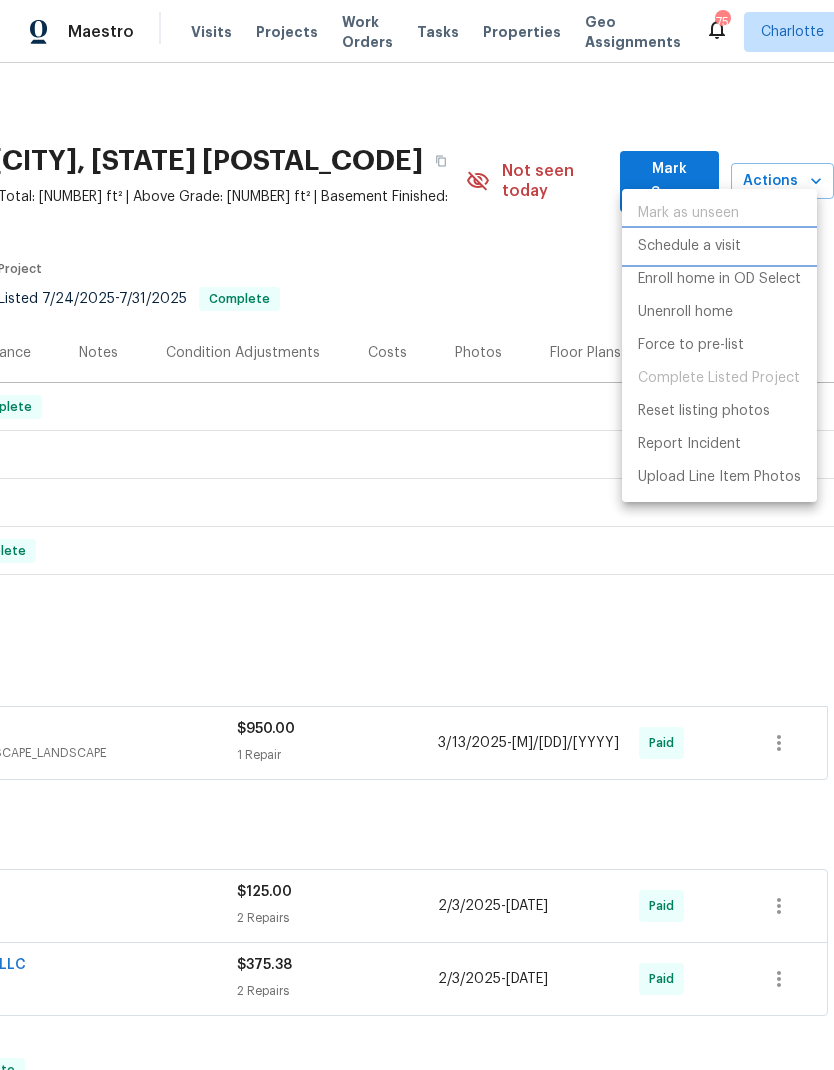 click on "Schedule a visit" at bounding box center [719, 246] 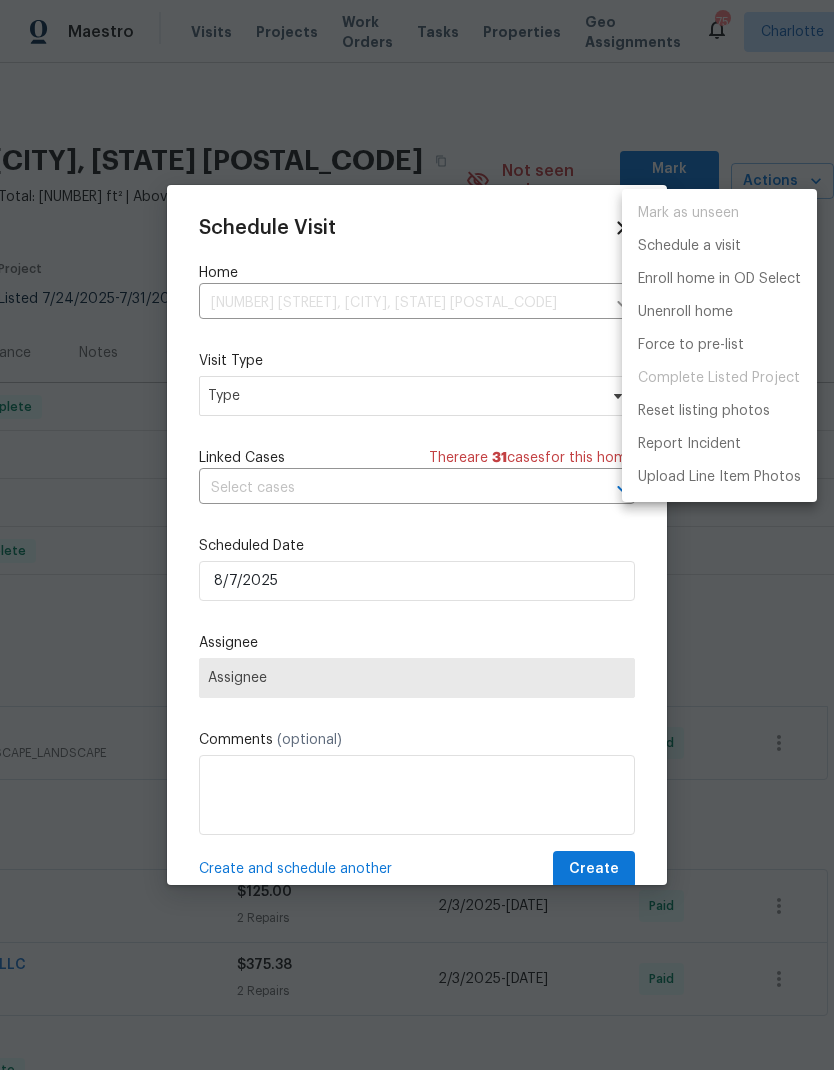 click at bounding box center (417, 535) 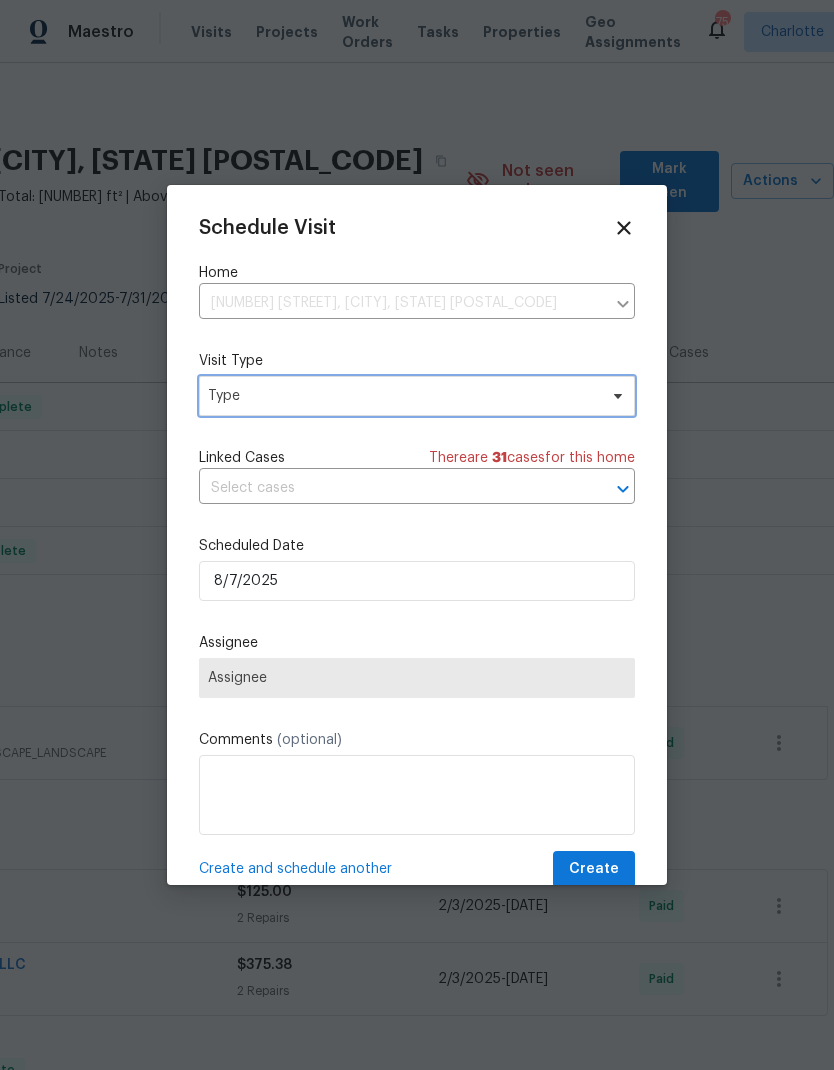 click on "Type" at bounding box center (402, 396) 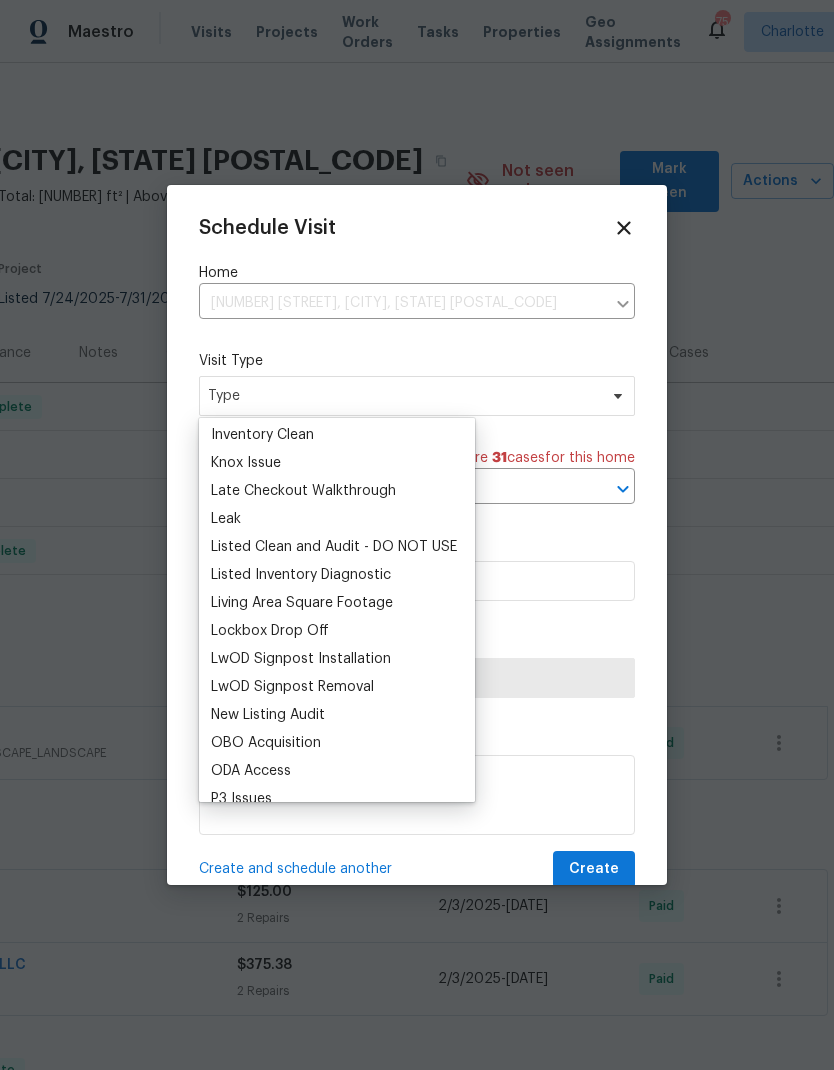 scroll, scrollTop: 853, scrollLeft: 0, axis: vertical 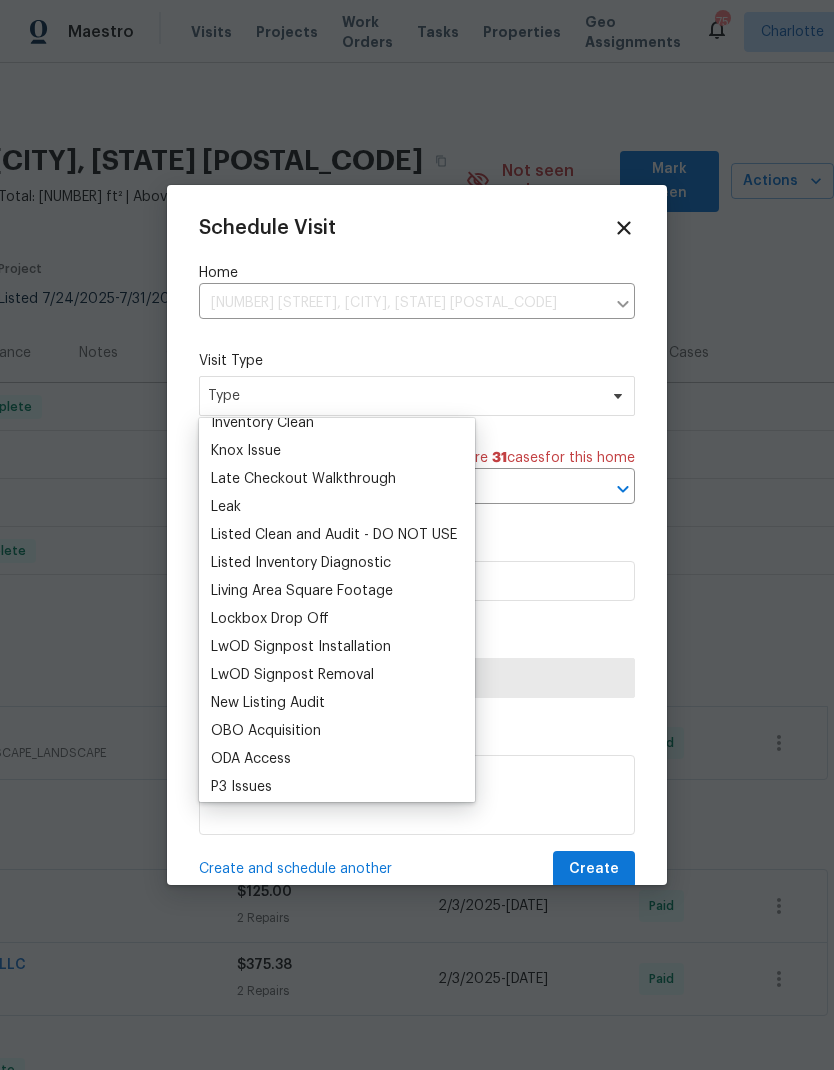 click on "Listed Inventory Diagnostic" at bounding box center (301, 563) 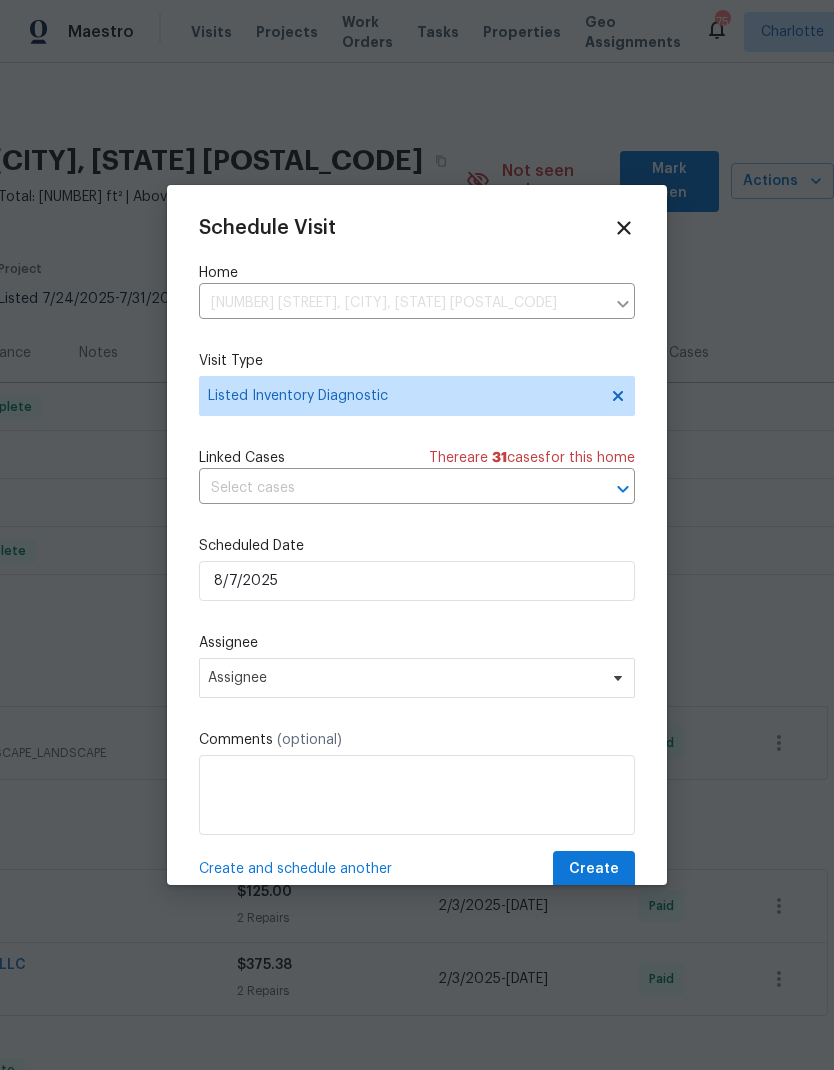 click at bounding box center (389, 488) 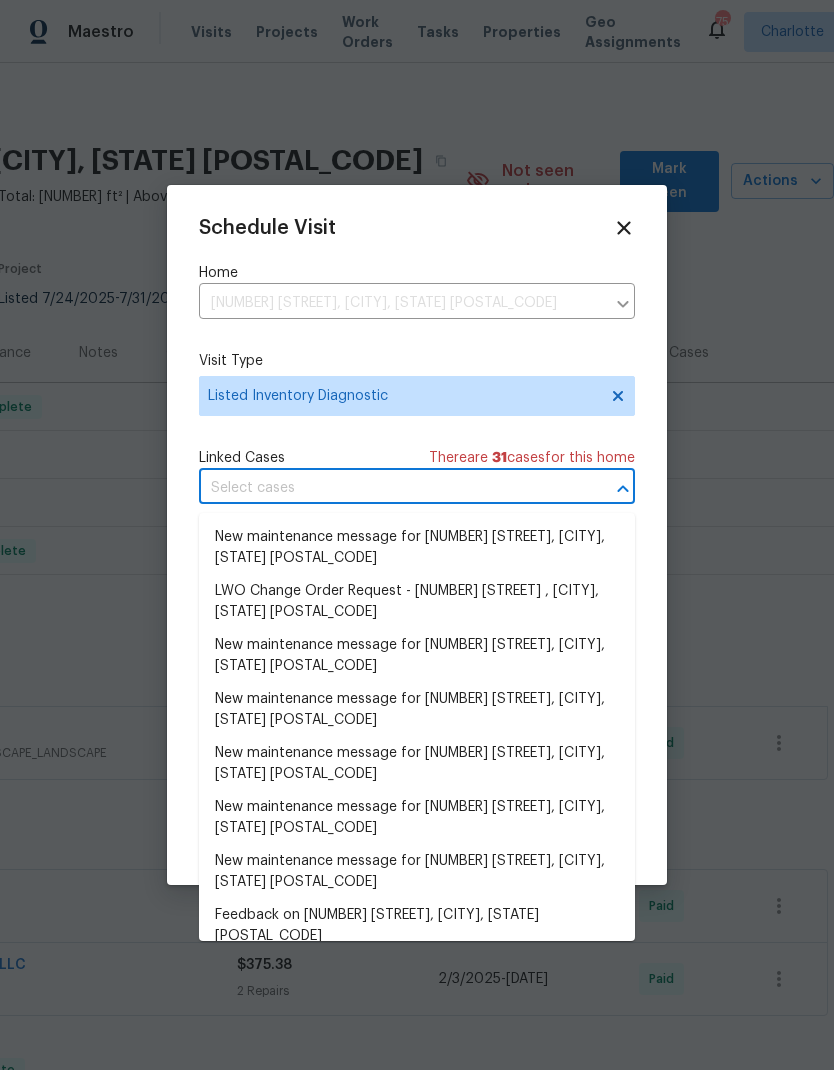 click on "Schedule Visit [HOME]   [NUMBER] [STREET], [CITY], [STATE] ​ Visit Type   Listed Inventory Diagnostic Linked Cases There  are   31  case s  for this home   ​ Scheduled Date   [DATE] Assignee   Assignee Comments   (optional) Create and schedule another Create" at bounding box center (417, 552) 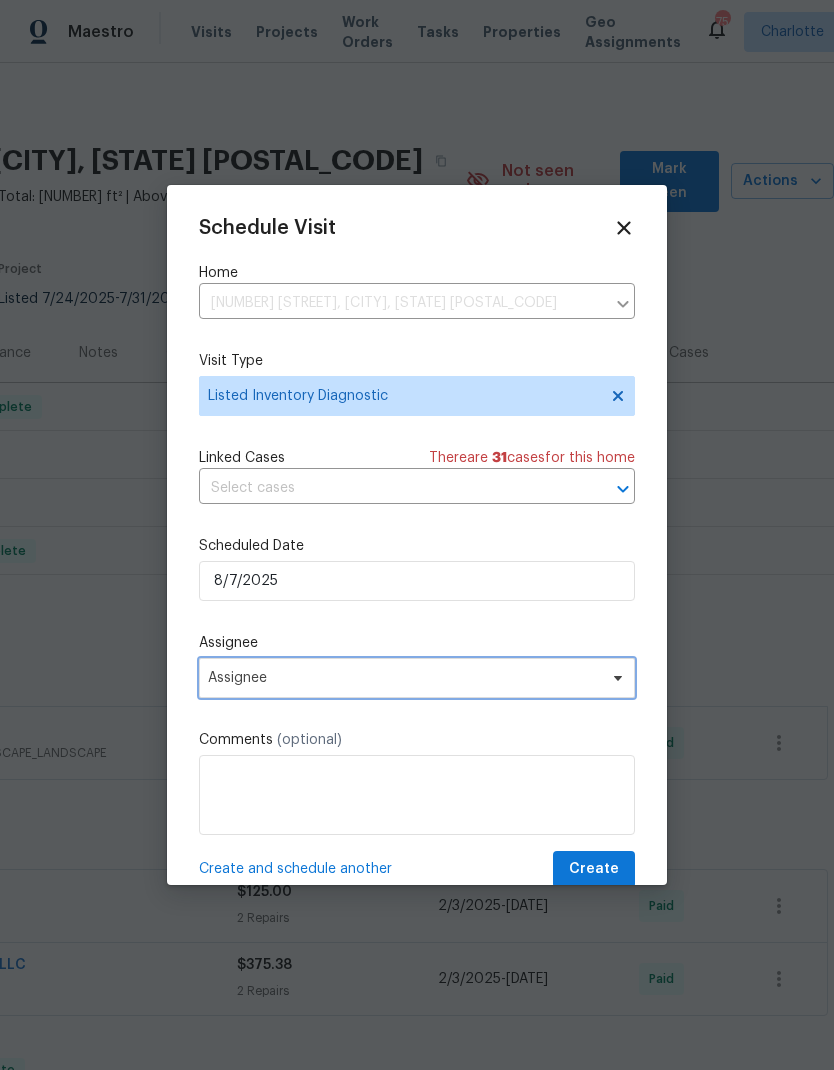 click on "Assignee" at bounding box center (417, 678) 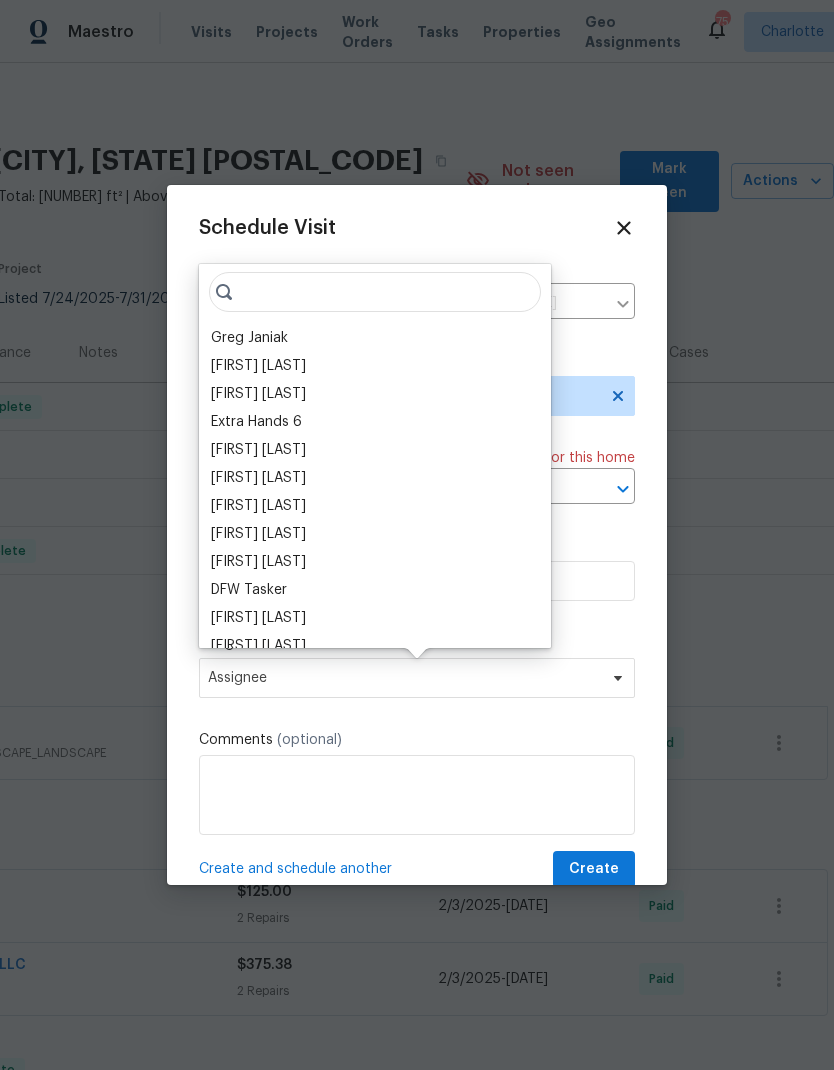 click on "Greg Janiak" at bounding box center (249, 338) 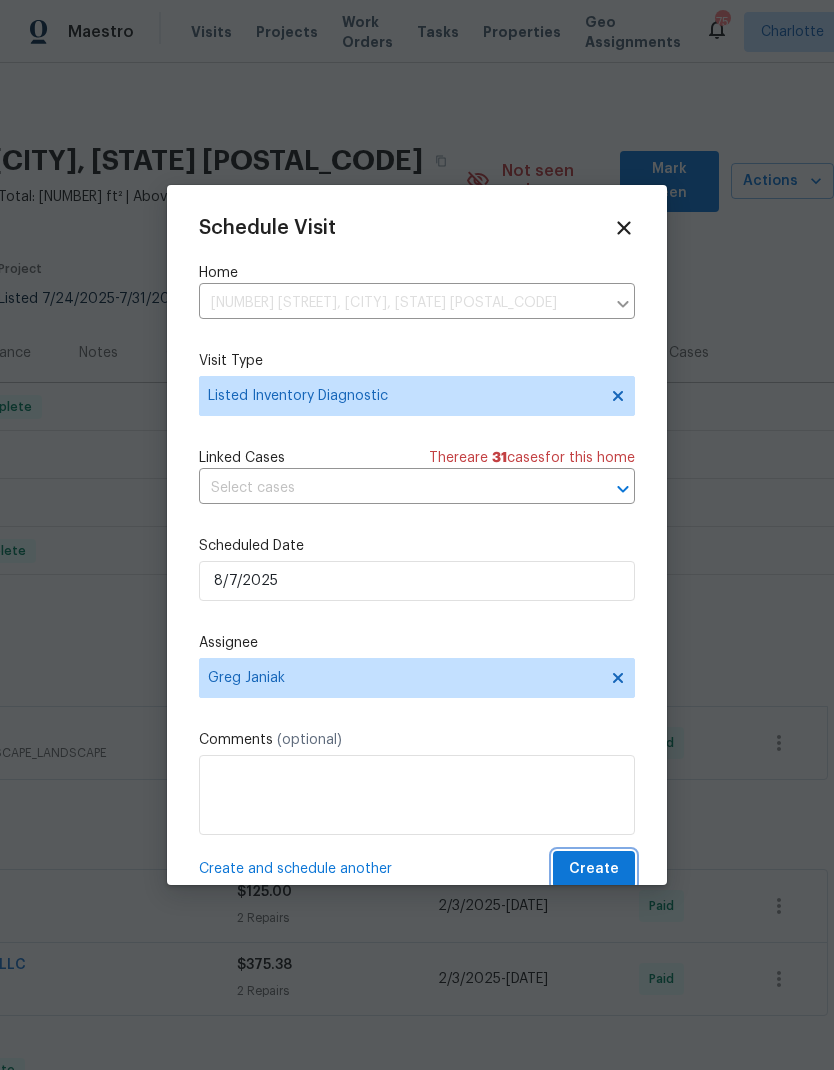 click on "Create" at bounding box center [594, 869] 